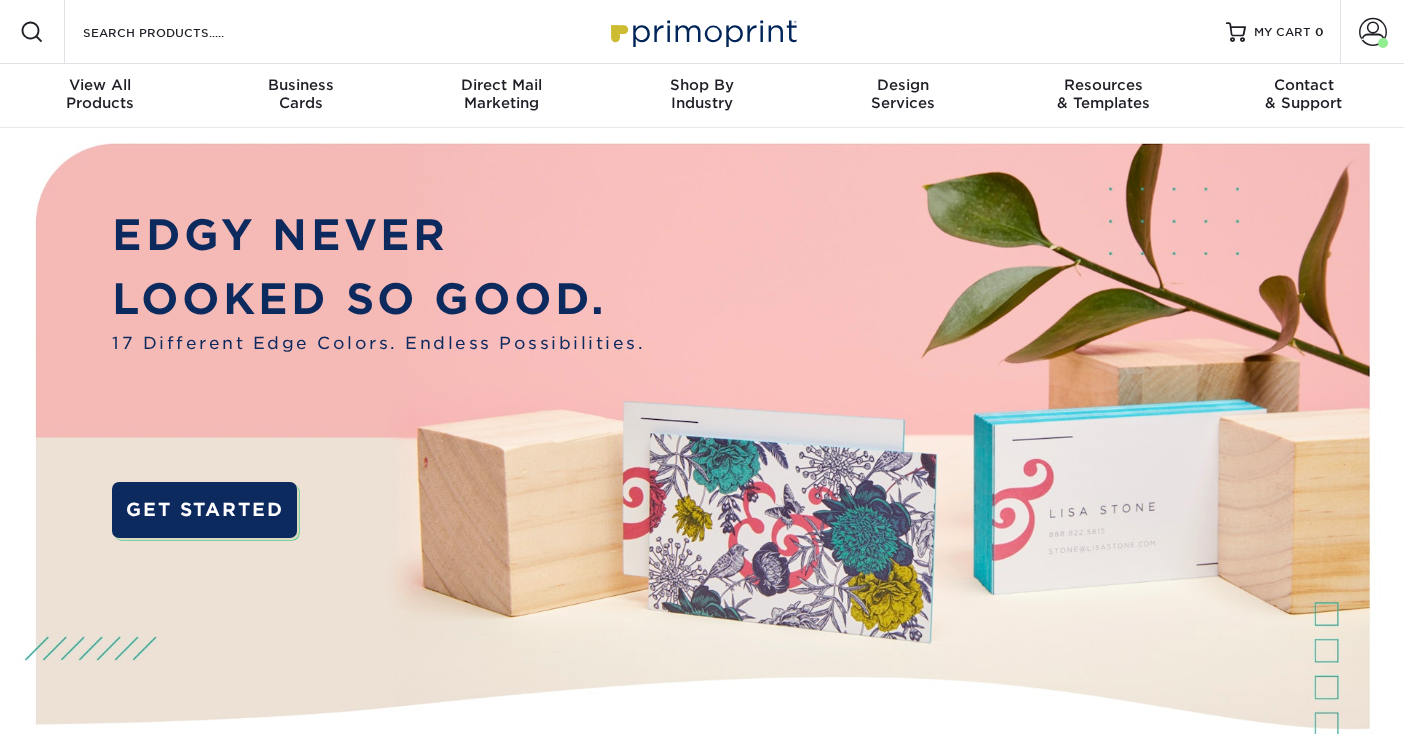scroll, scrollTop: 0, scrollLeft: 0, axis: both 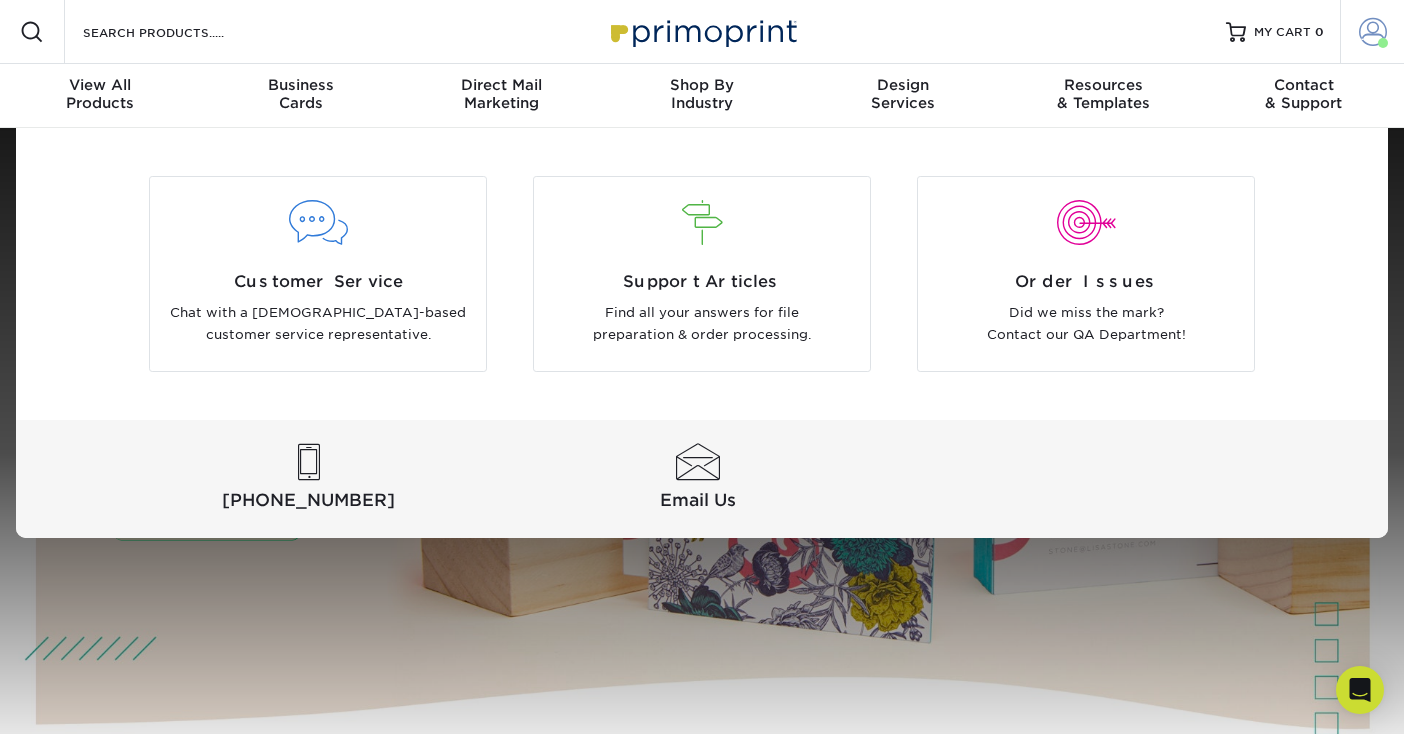 click at bounding box center [1373, 32] 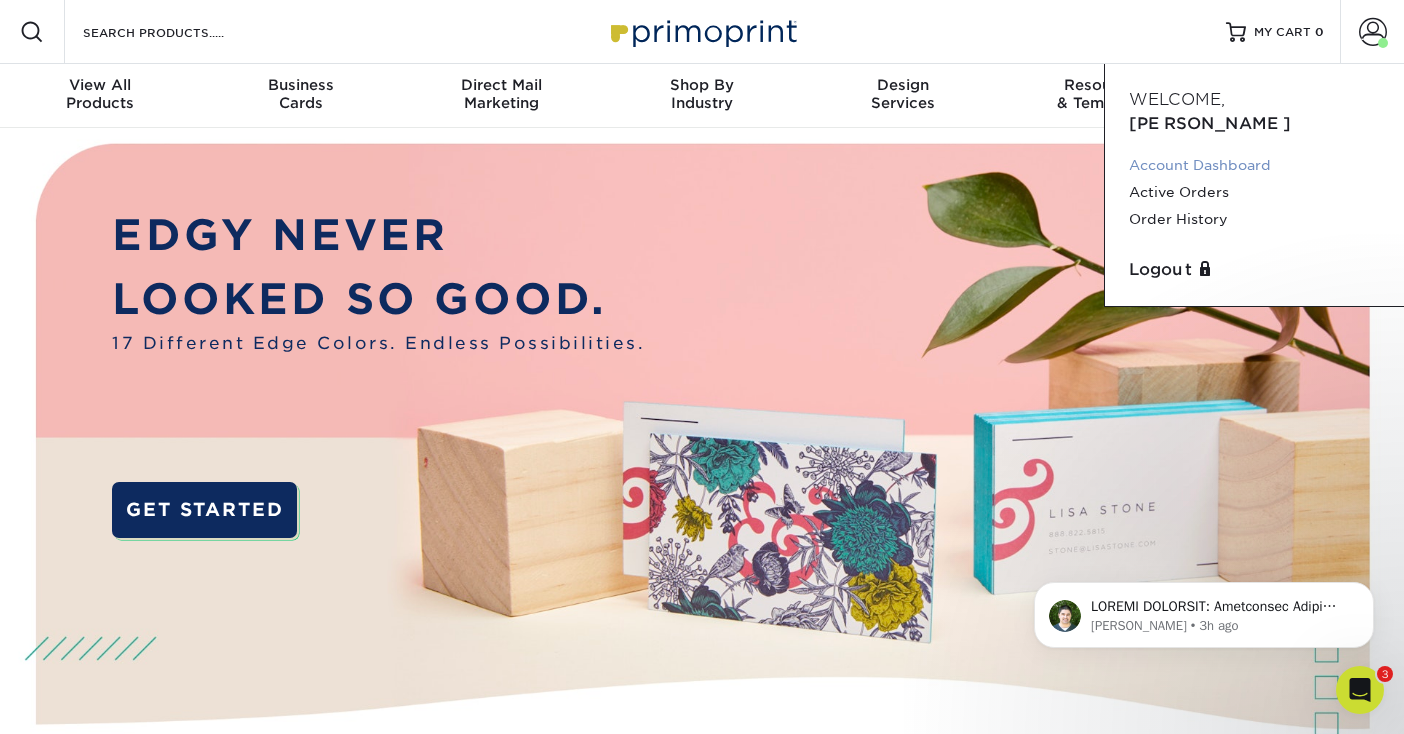 scroll, scrollTop: 0, scrollLeft: 0, axis: both 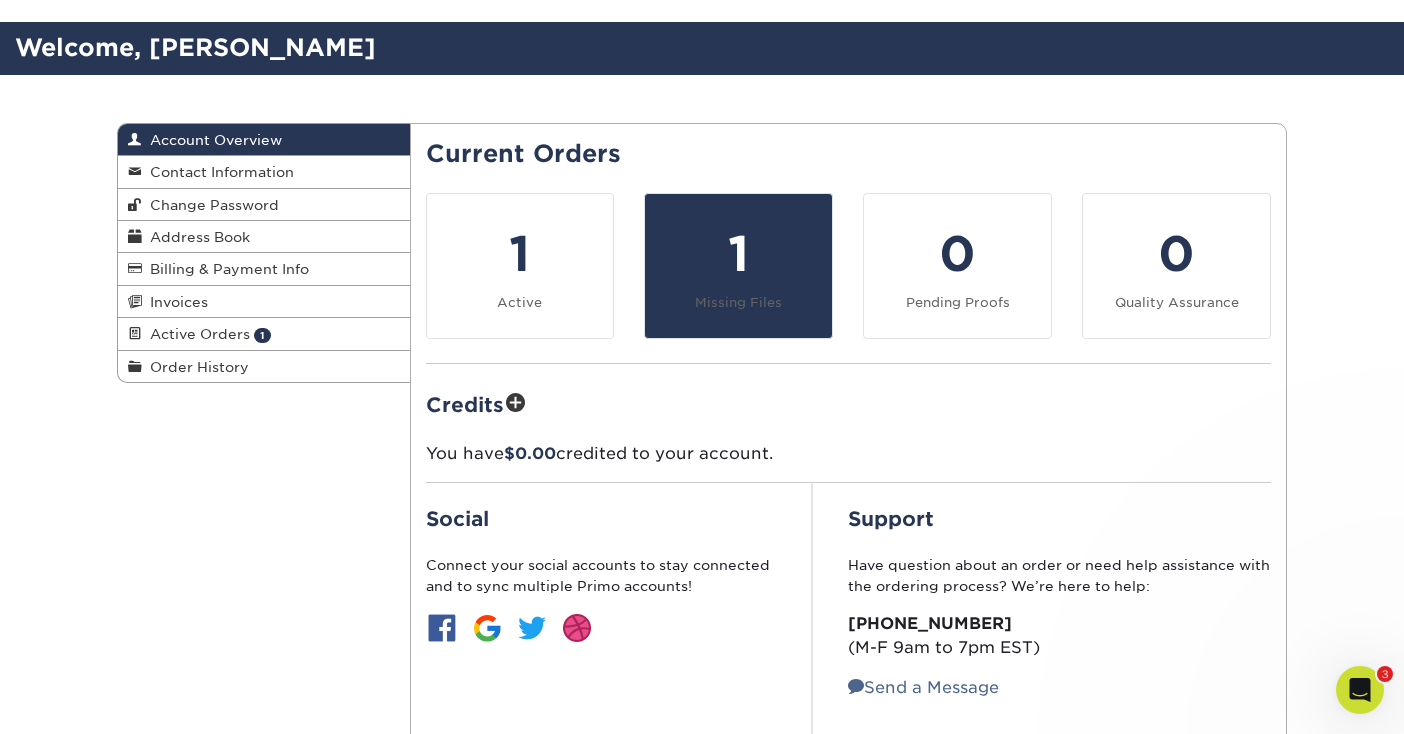 click on "1
Missing Files" at bounding box center (738, 266) 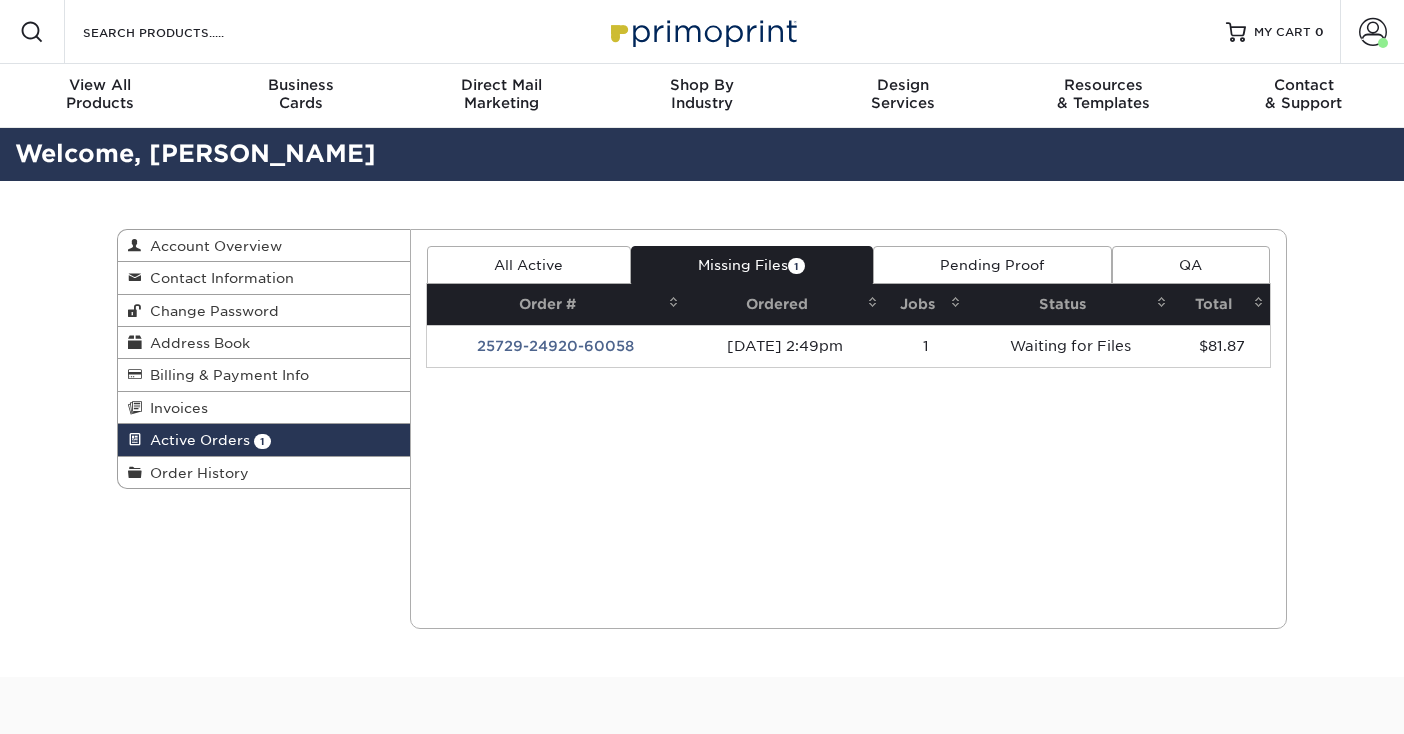 scroll, scrollTop: 0, scrollLeft: 0, axis: both 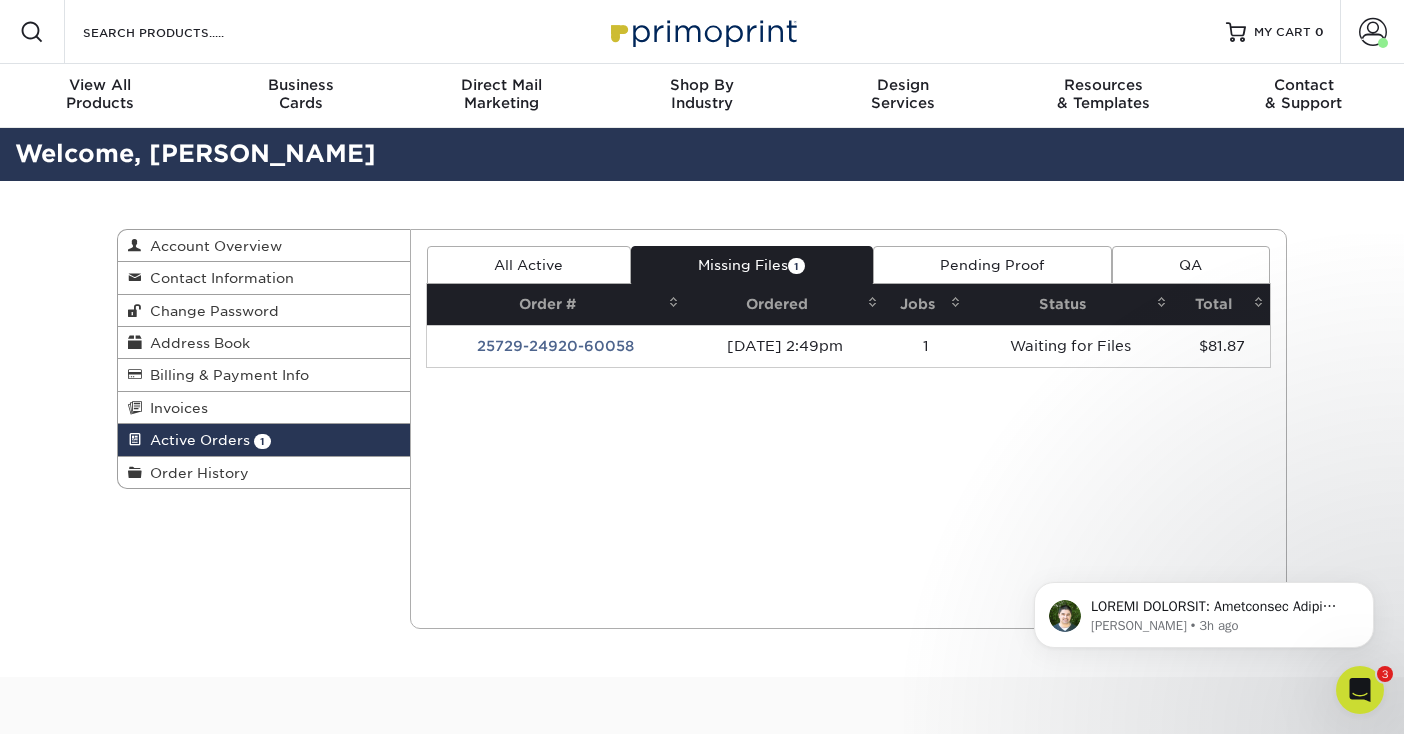 click on "Missing Files  1" at bounding box center [752, 265] 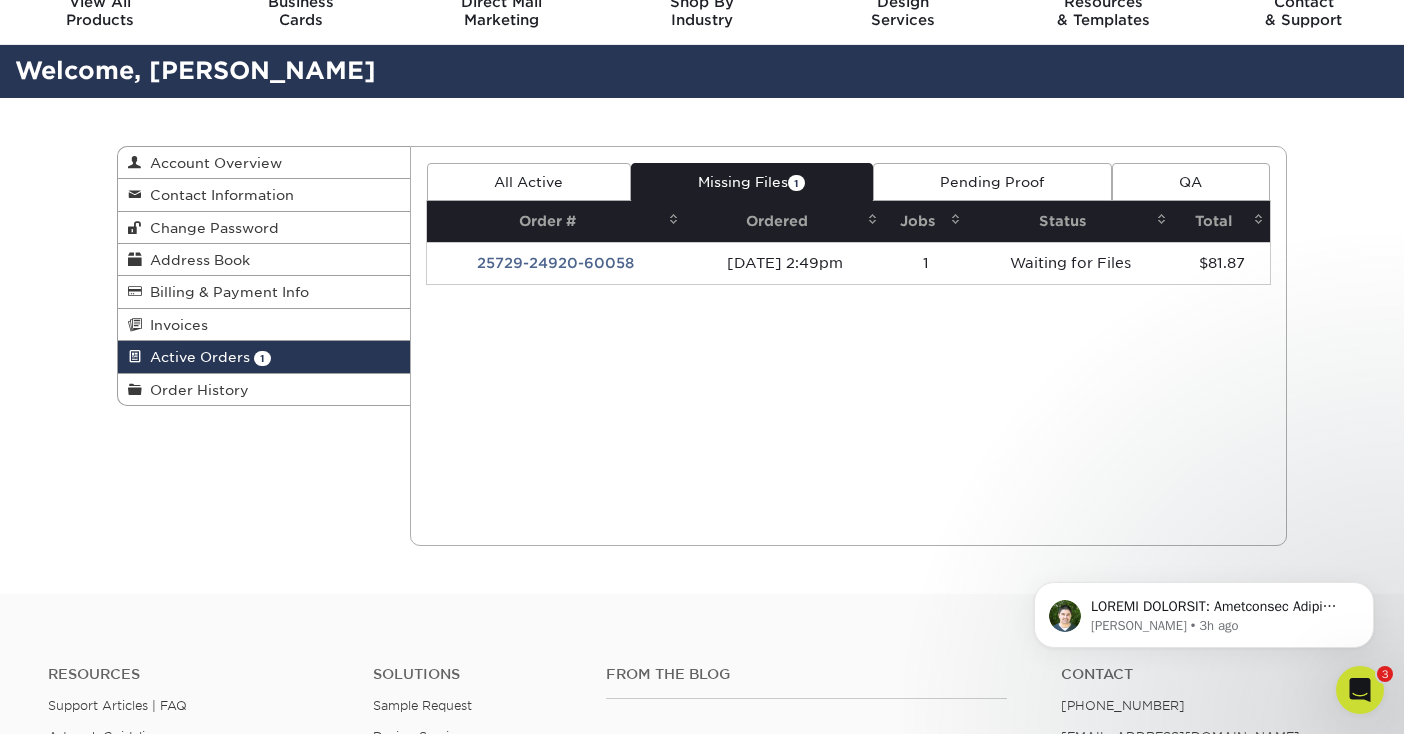 scroll, scrollTop: 51, scrollLeft: 0, axis: vertical 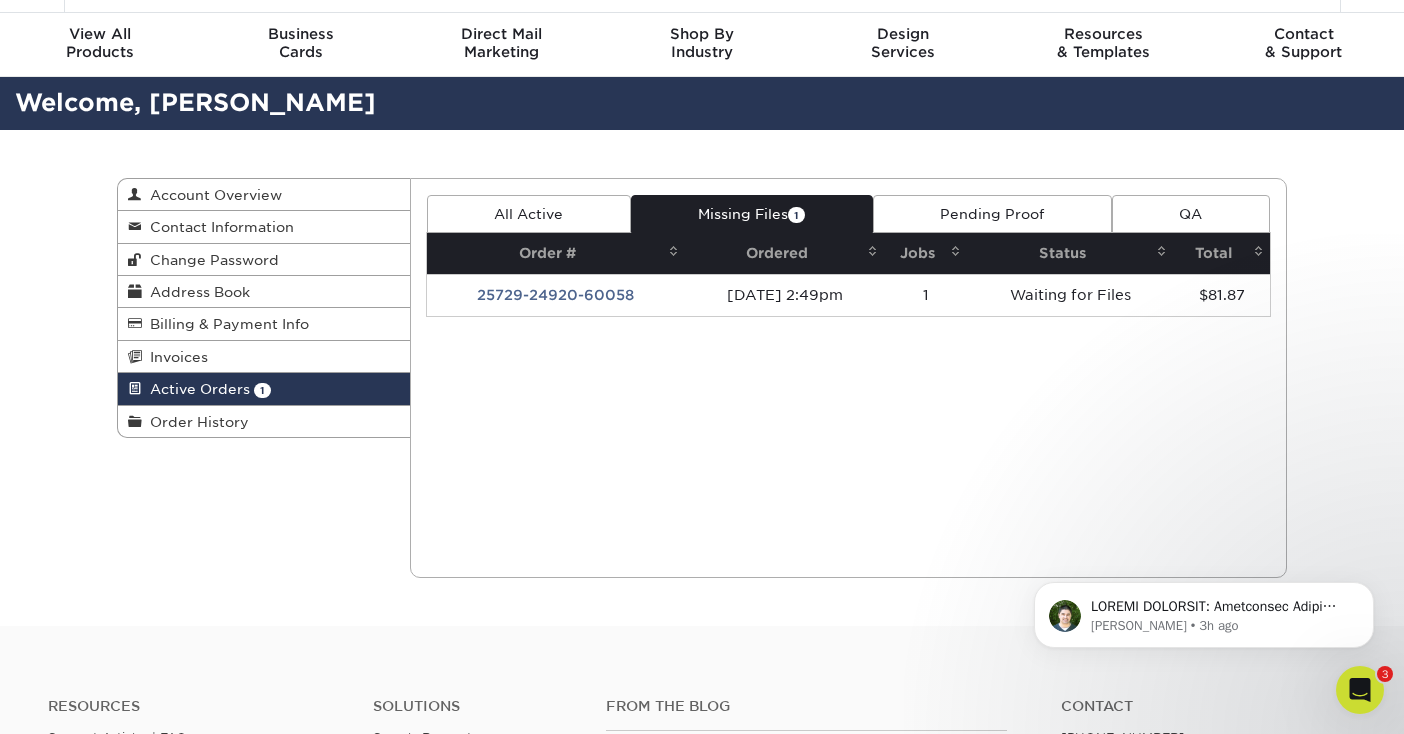 click on "All Active" at bounding box center [529, 214] 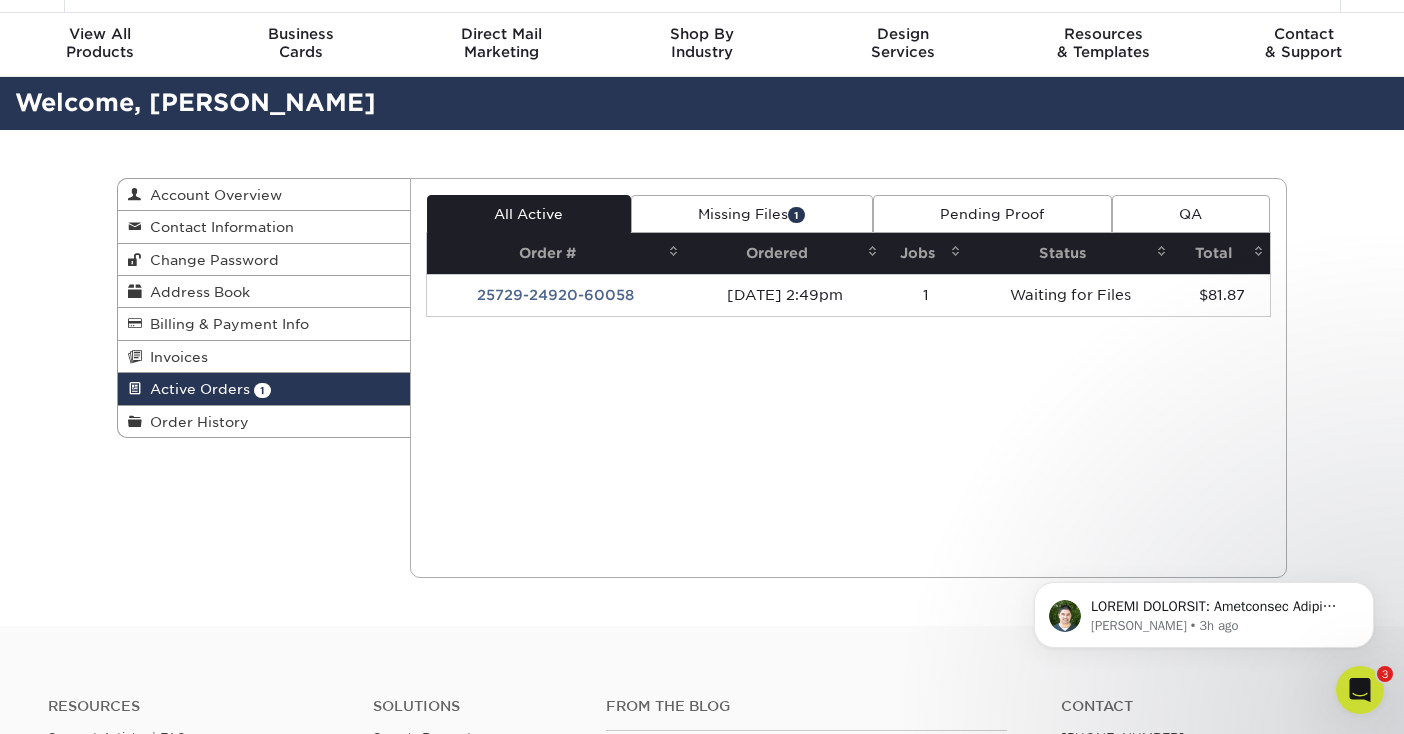 click at bounding box center [674, 251] 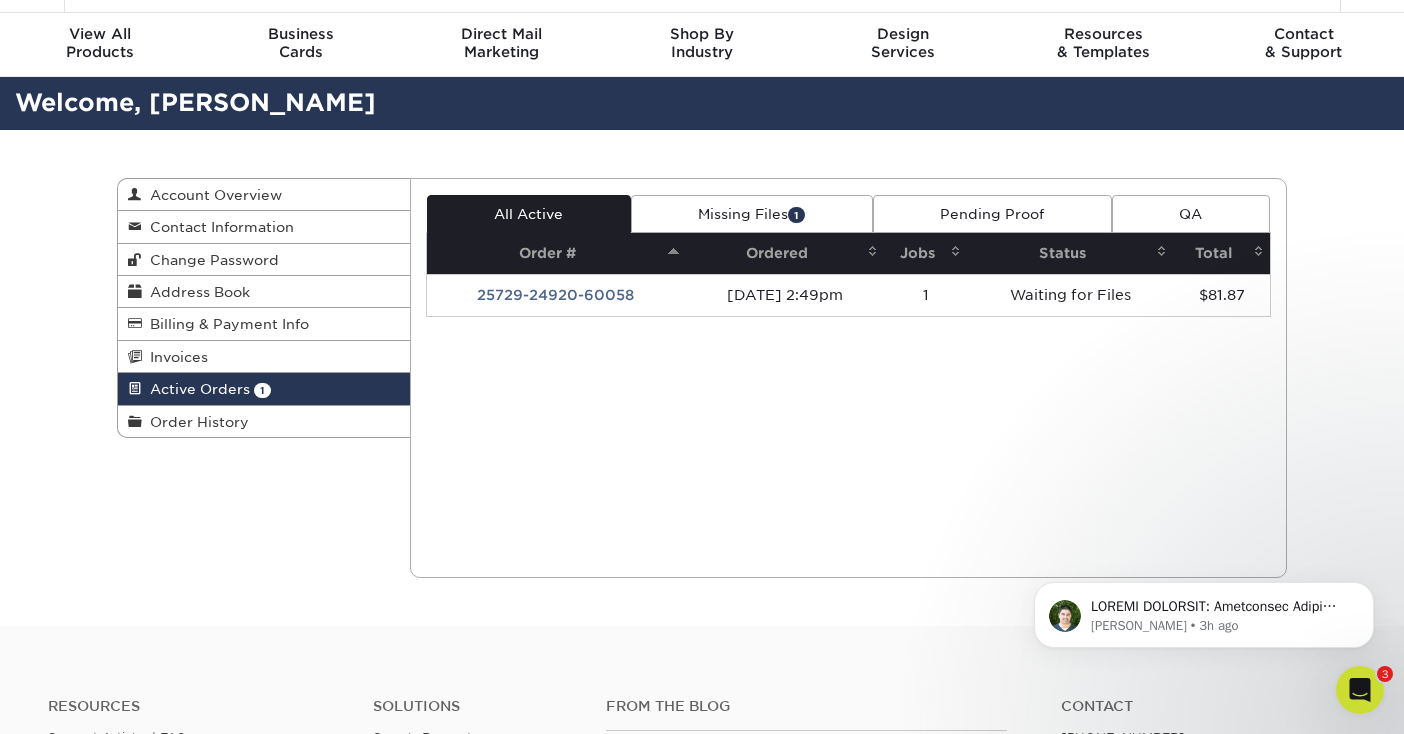 click at bounding box center [674, 251] 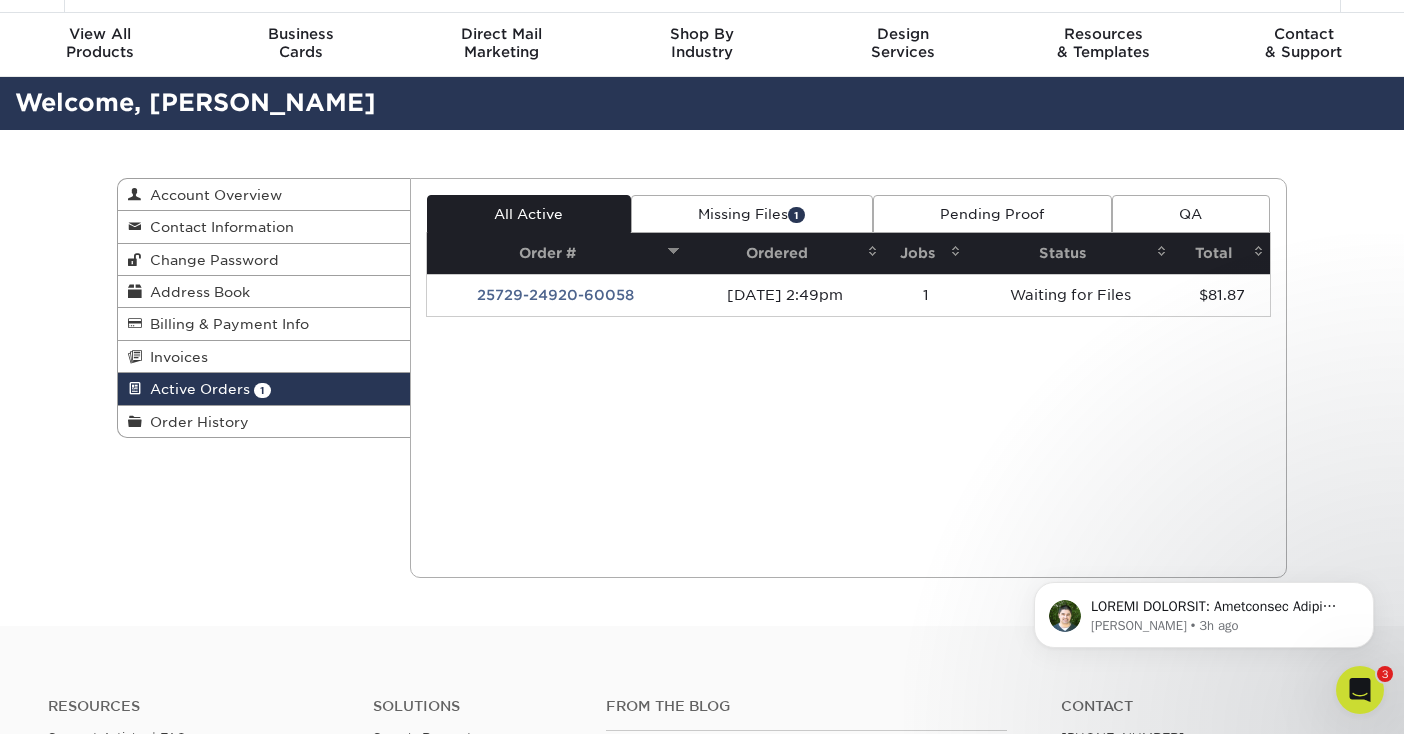 click on "Ordered" at bounding box center (784, 253) 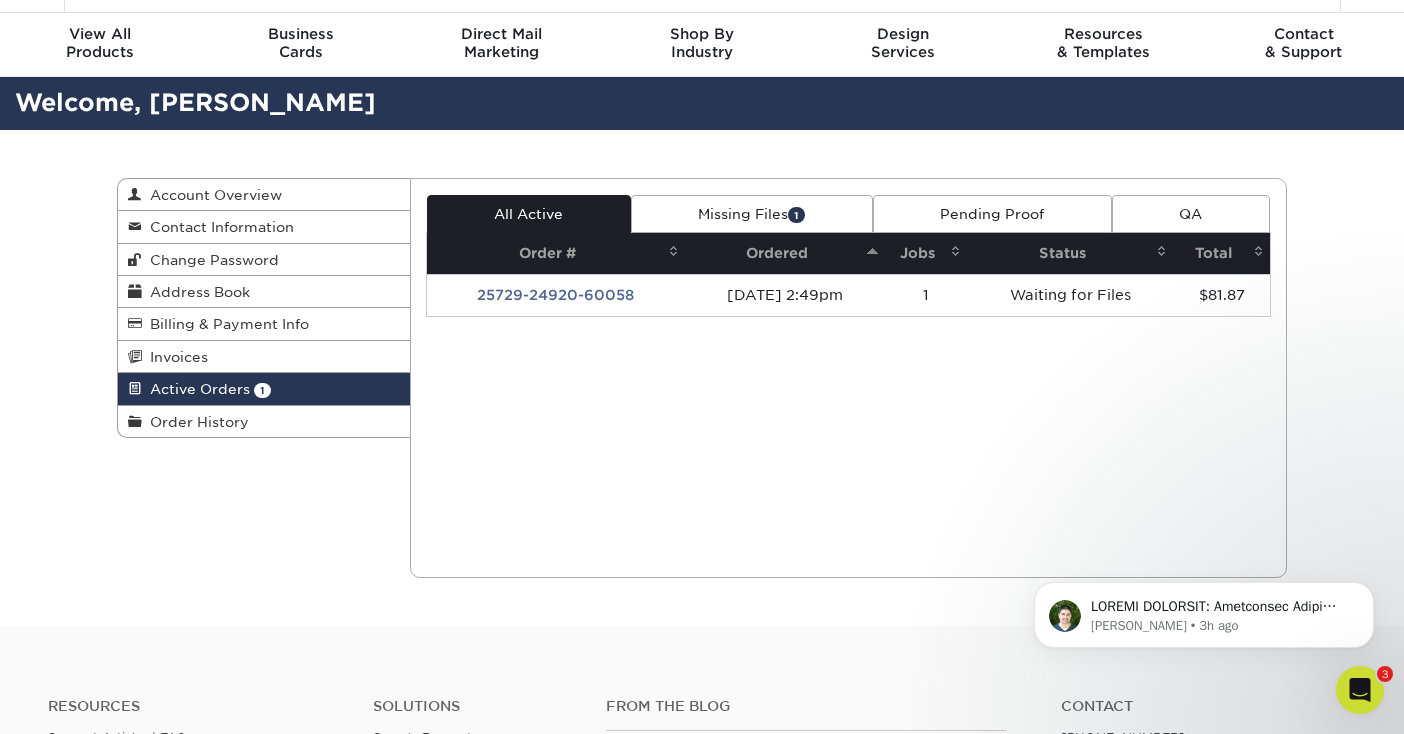 click on "Missing Files  1" at bounding box center [752, 214] 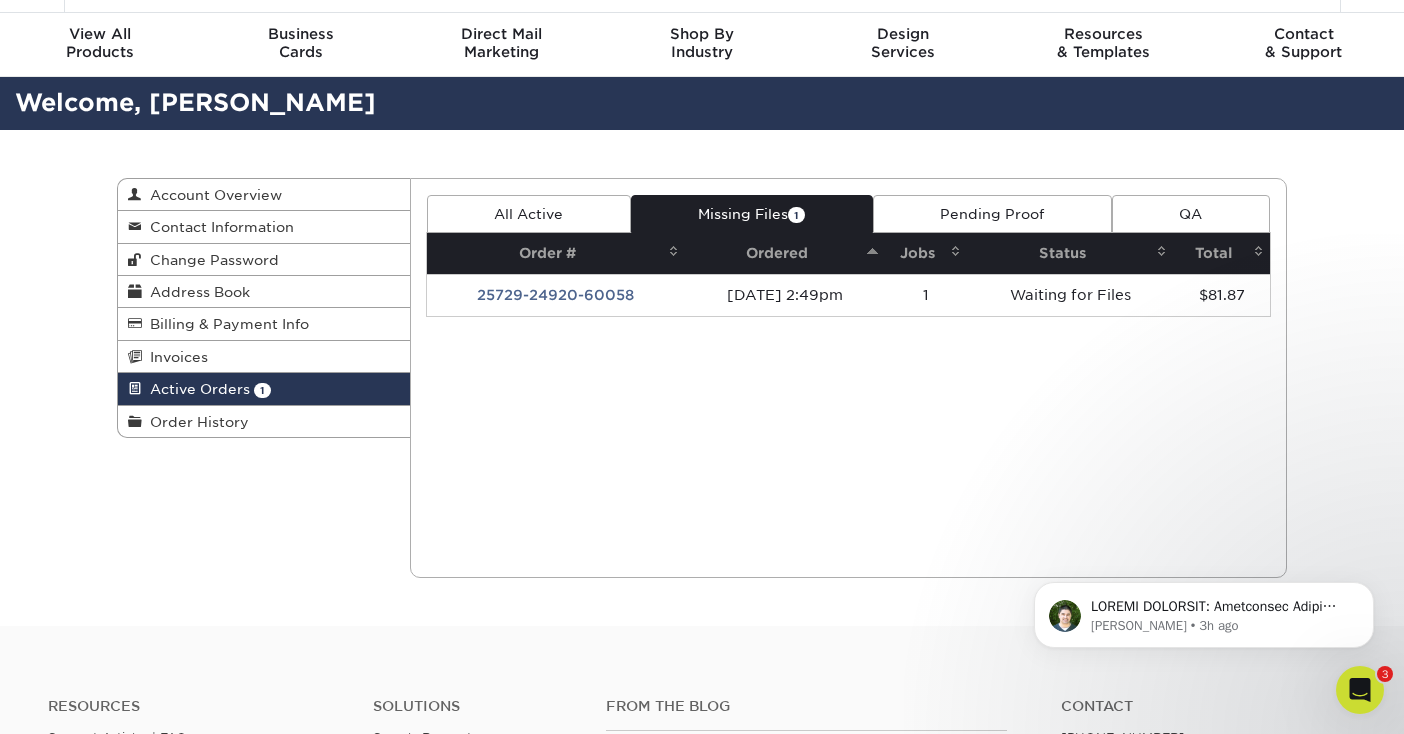 click on "Missing Files  1" at bounding box center (752, 214) 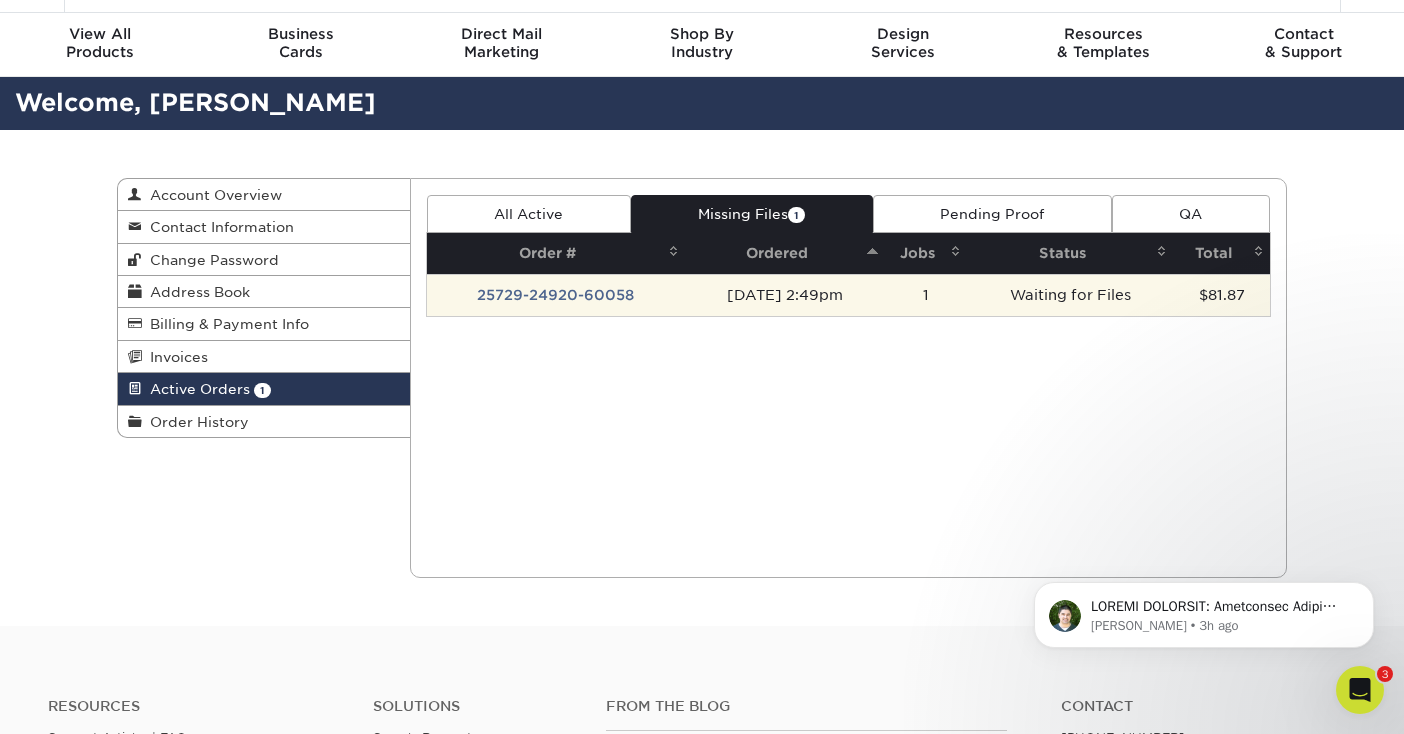 click on "07/29/2025 2:49pm" at bounding box center [784, 295] 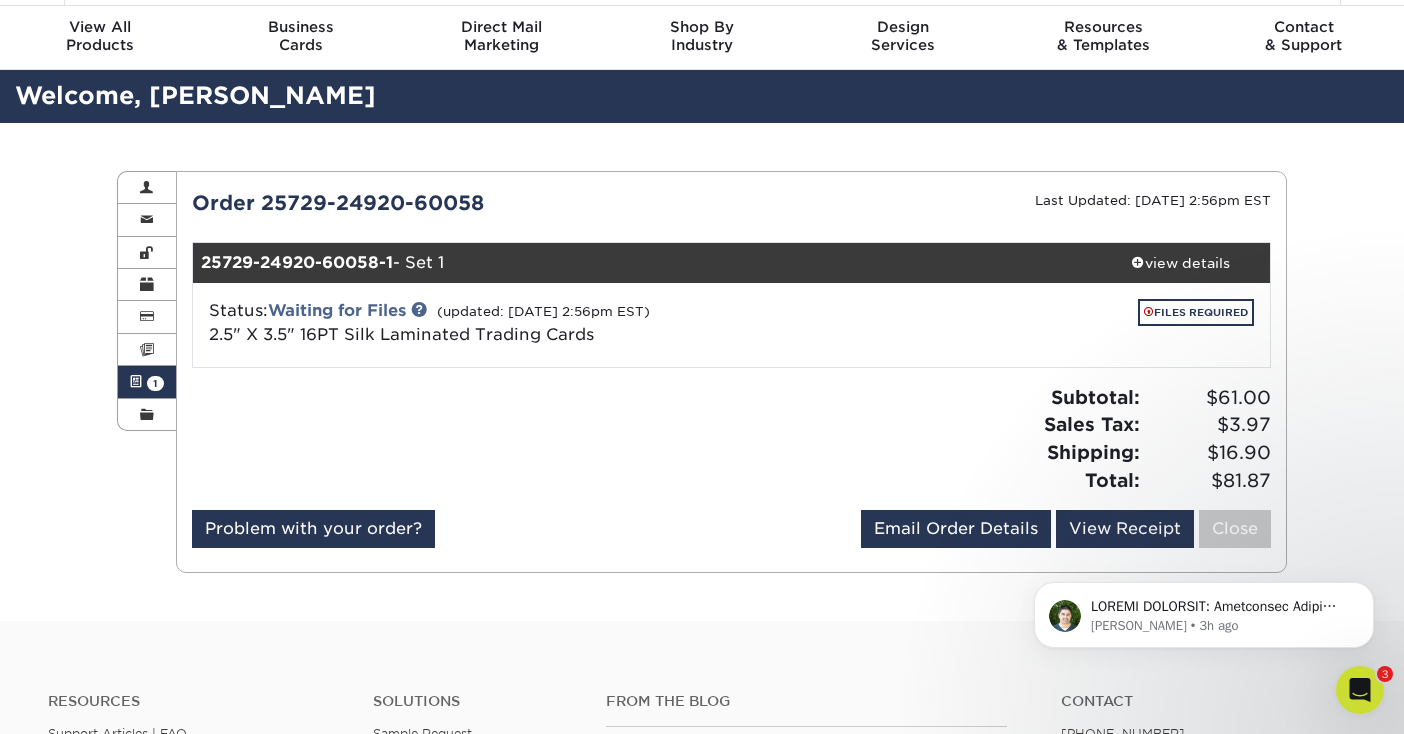 scroll, scrollTop: 66, scrollLeft: 0, axis: vertical 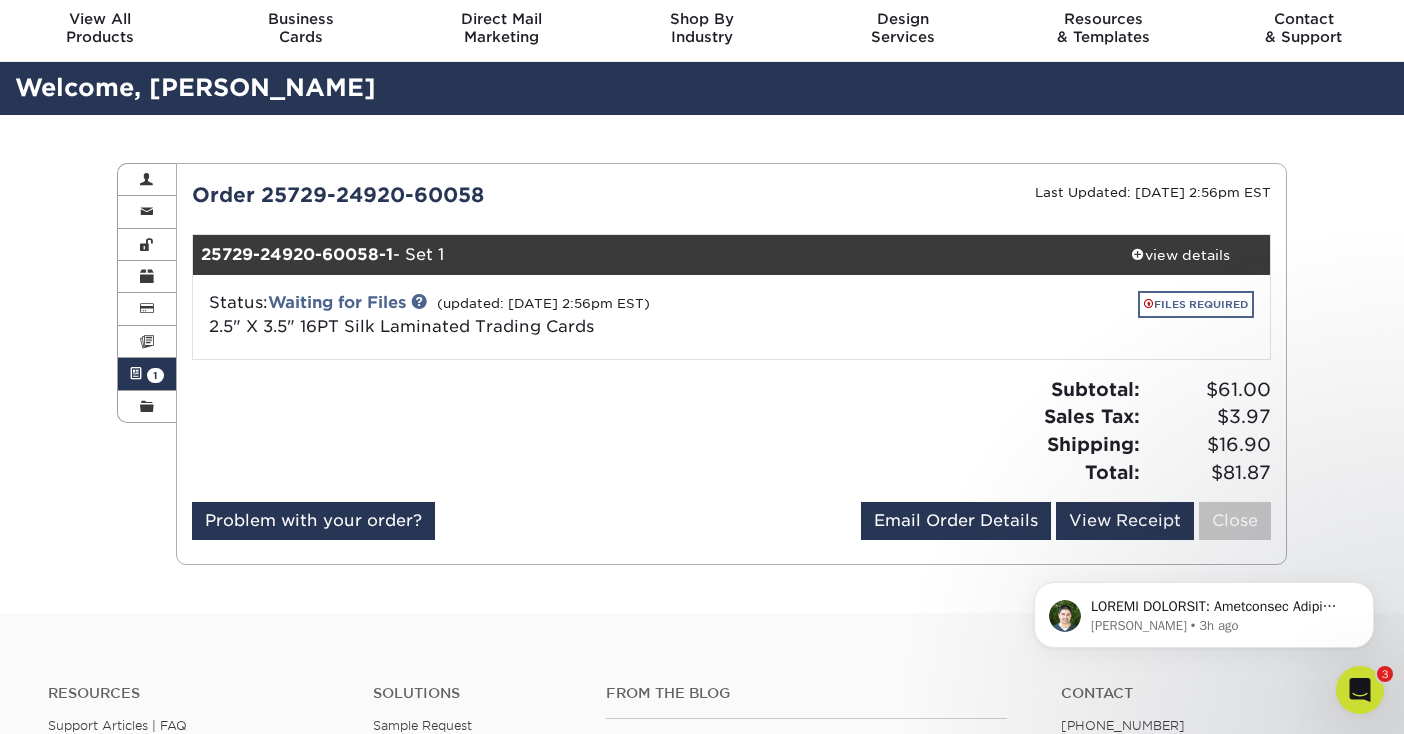 click on "FILES REQUIRED" at bounding box center (1196, 304) 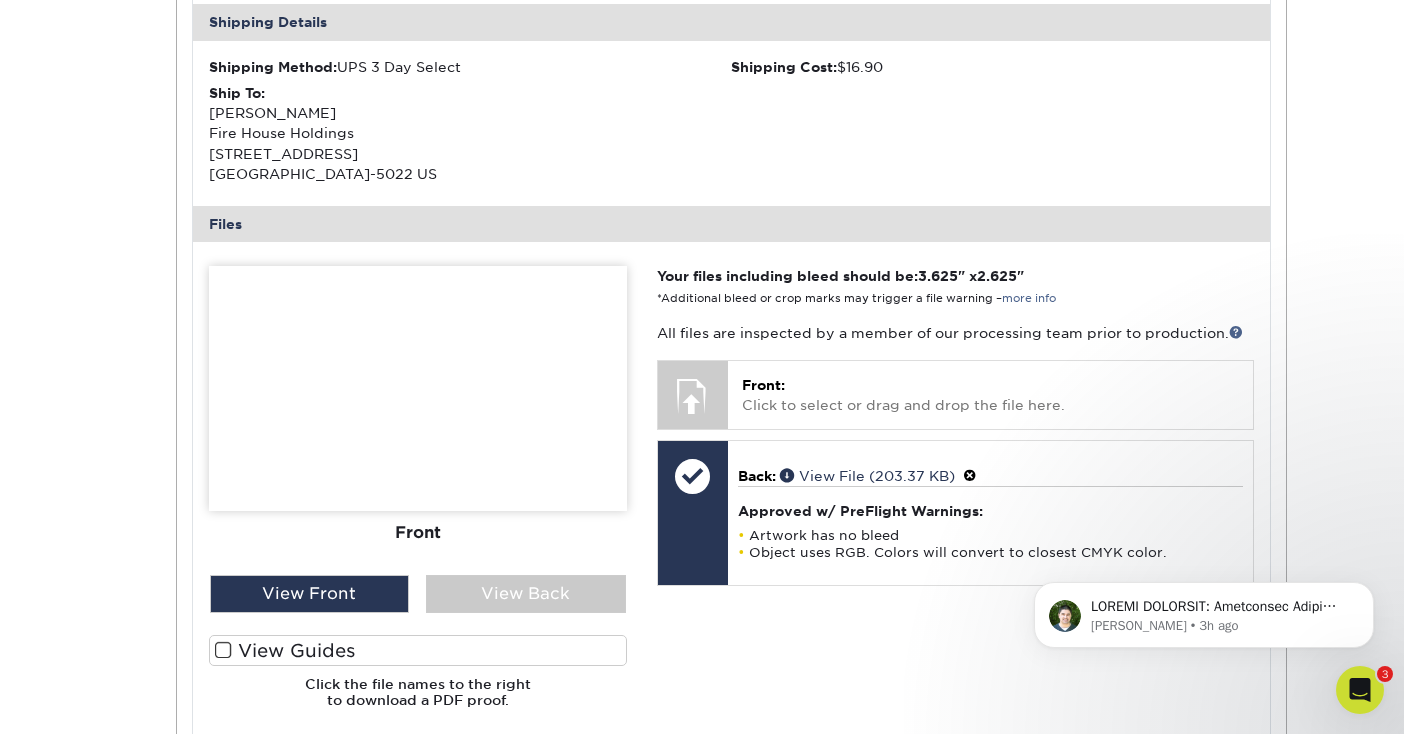 scroll, scrollTop: 619, scrollLeft: 0, axis: vertical 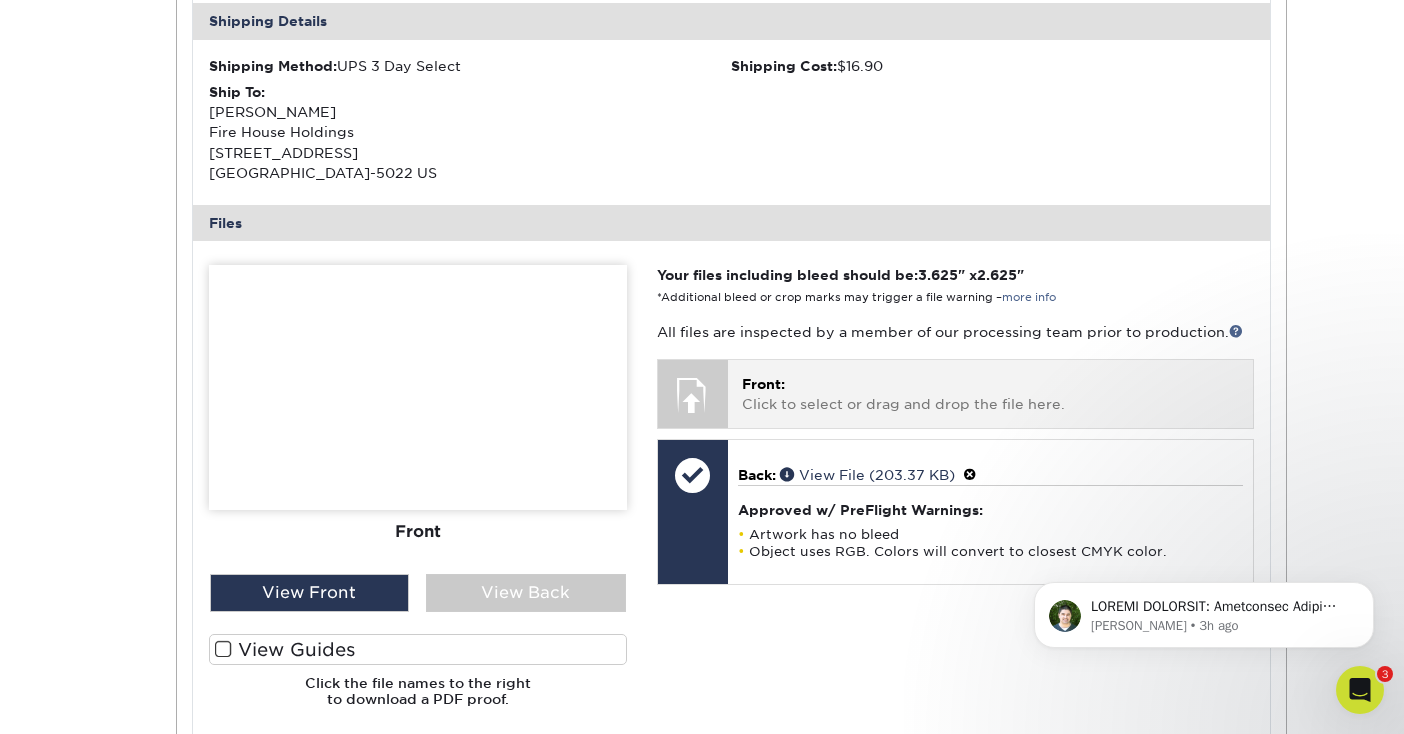 click on "Front: Click to select or drag and drop the file here." at bounding box center (990, 394) 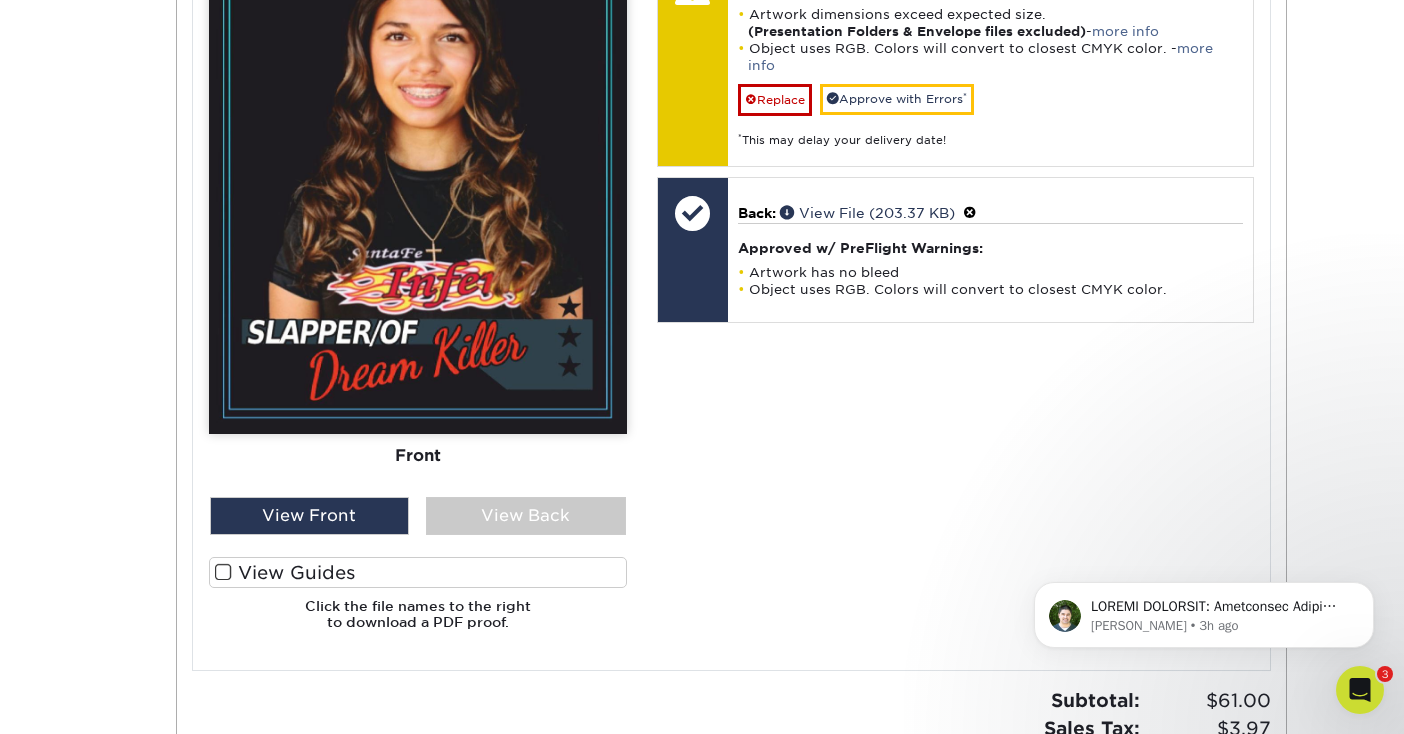 scroll, scrollTop: 1044, scrollLeft: 0, axis: vertical 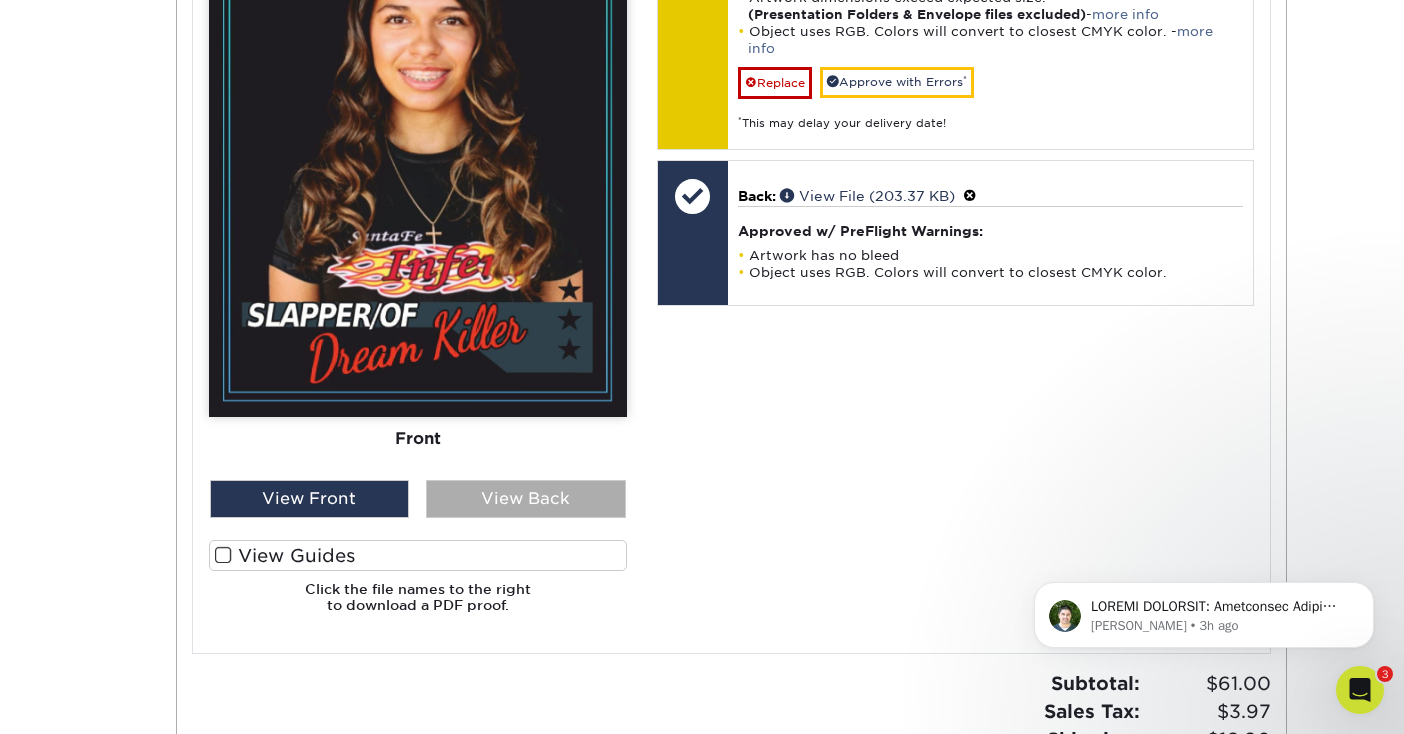 click on "View Back" at bounding box center (526, 499) 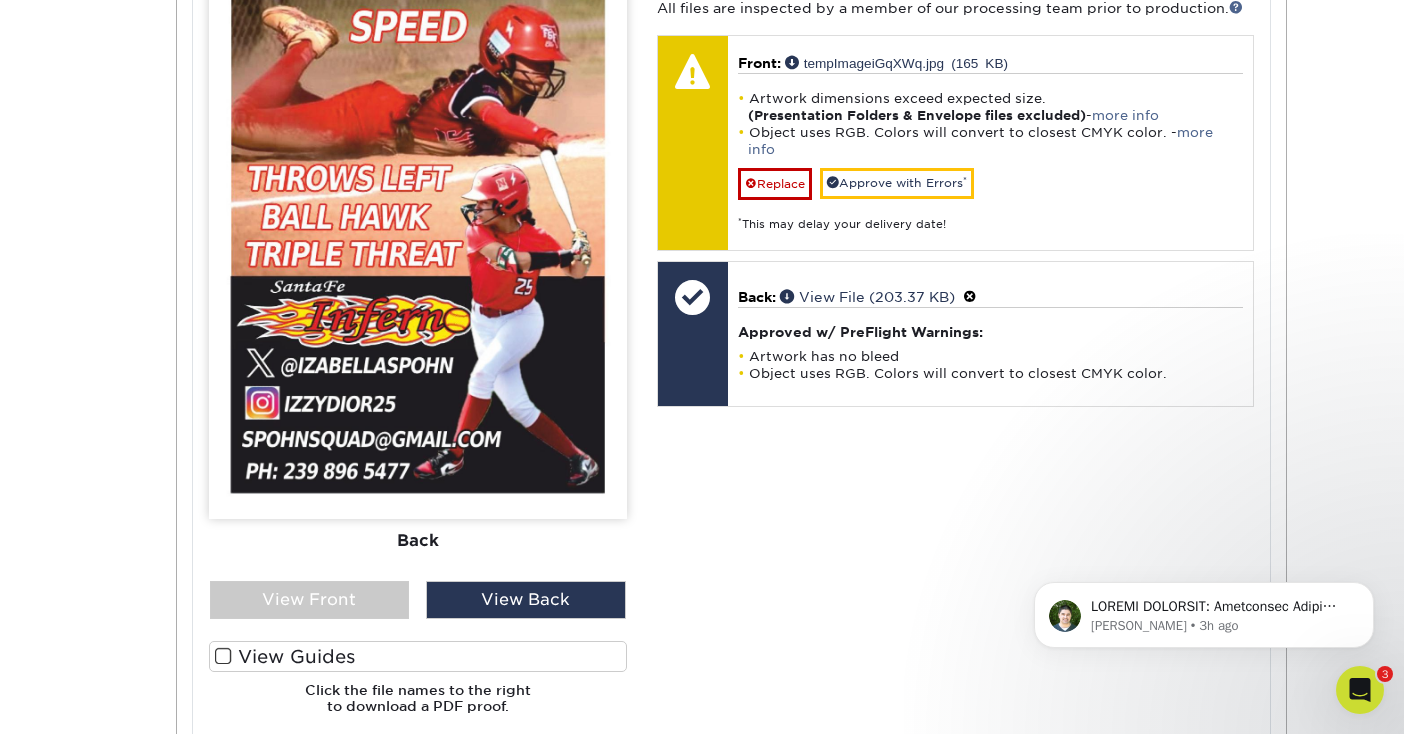 scroll, scrollTop: 944, scrollLeft: 0, axis: vertical 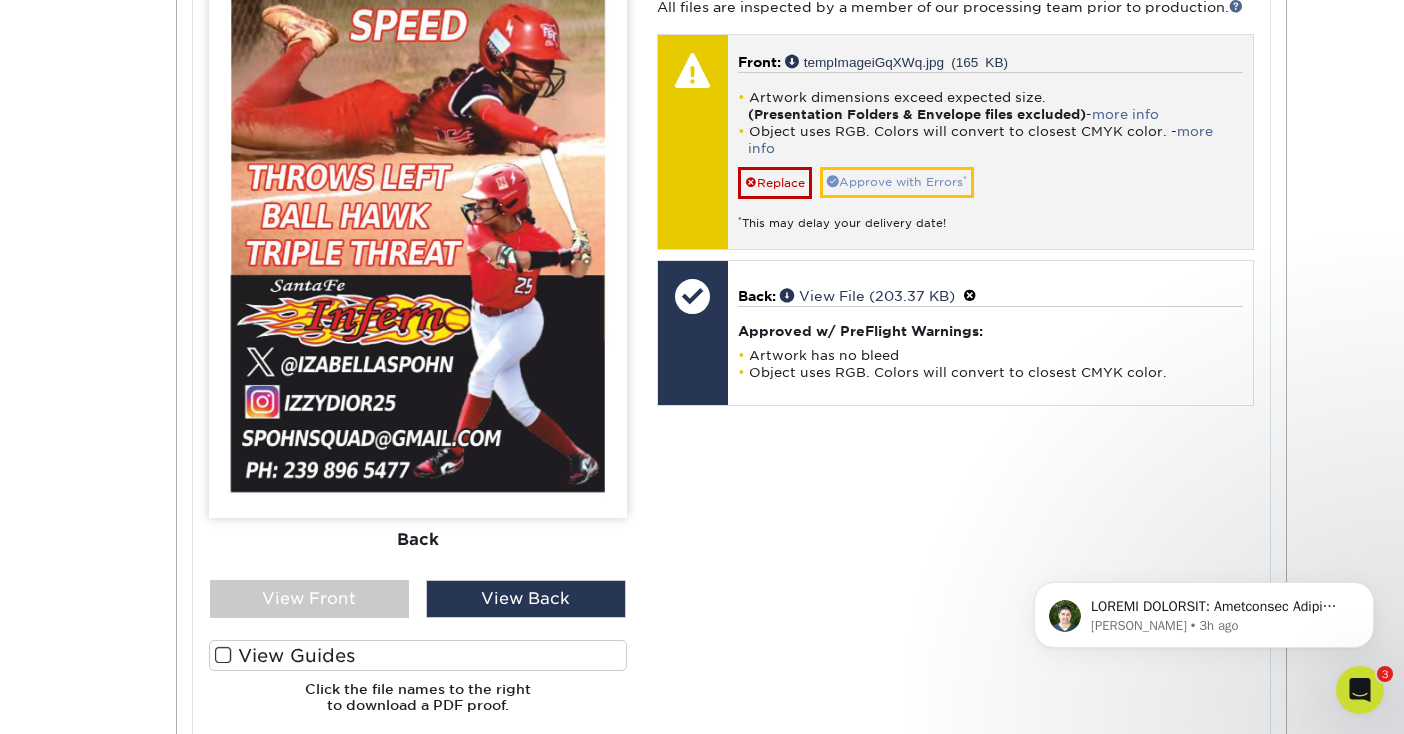 click on "Approve with Errors *" at bounding box center (897, 182) 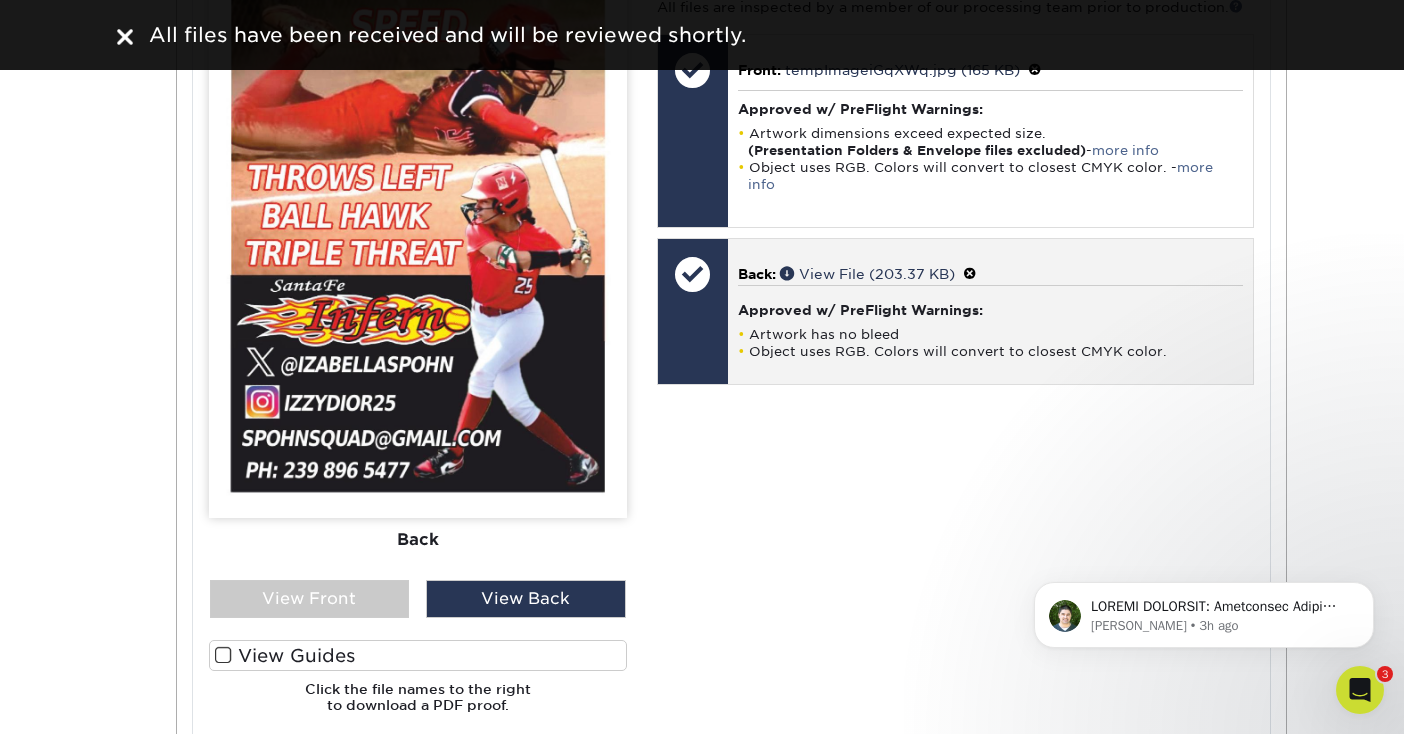 click on "Artwork has no bleed" at bounding box center (990, 334) 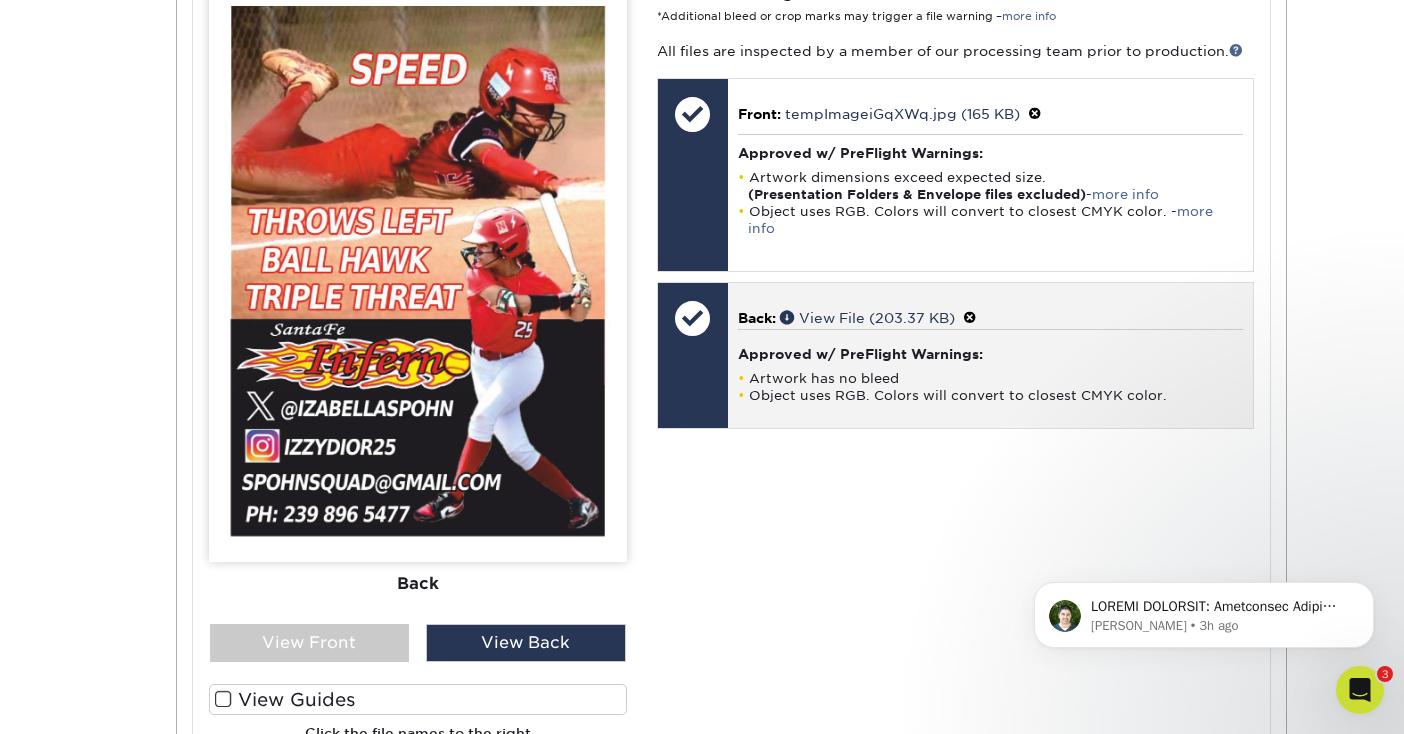 scroll, scrollTop: 898, scrollLeft: 0, axis: vertical 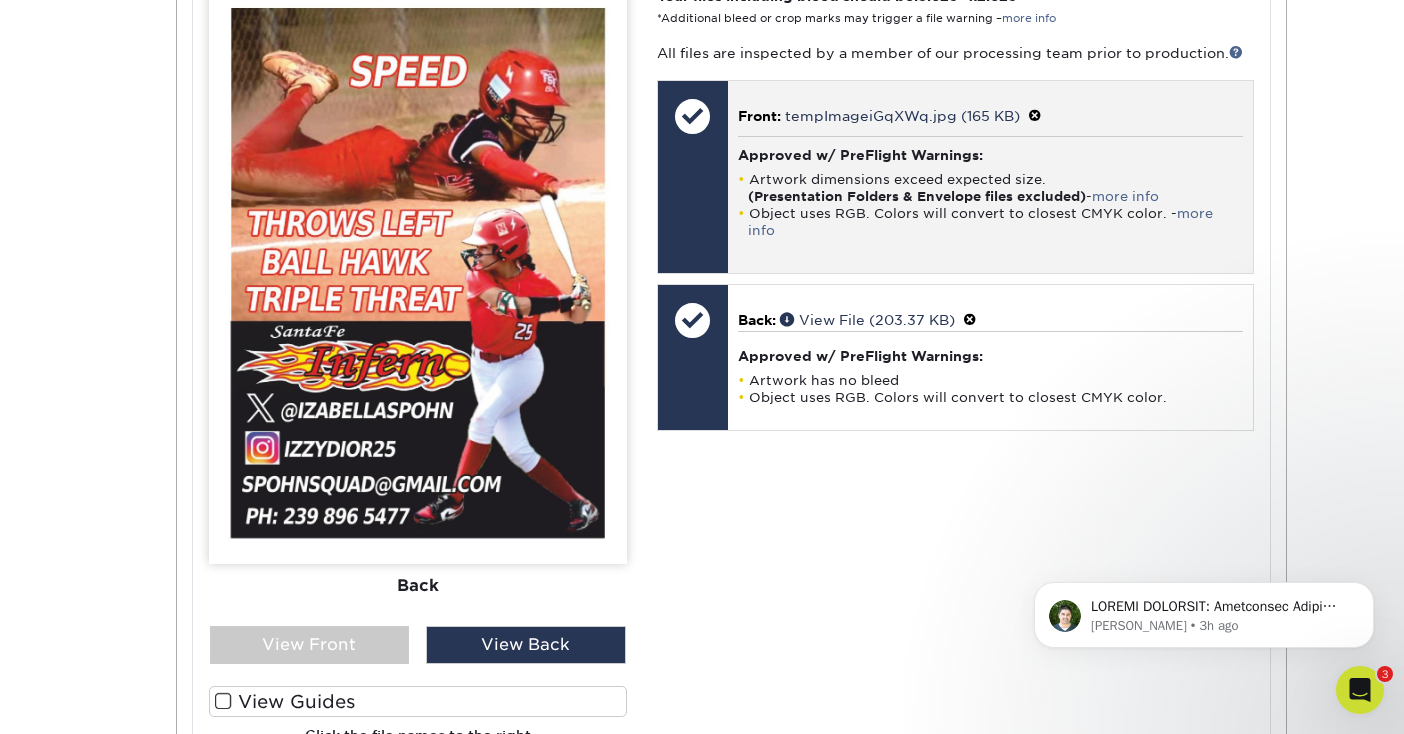 click on "(Presentation Folders & Envelope files excluded)" at bounding box center (917, 196) 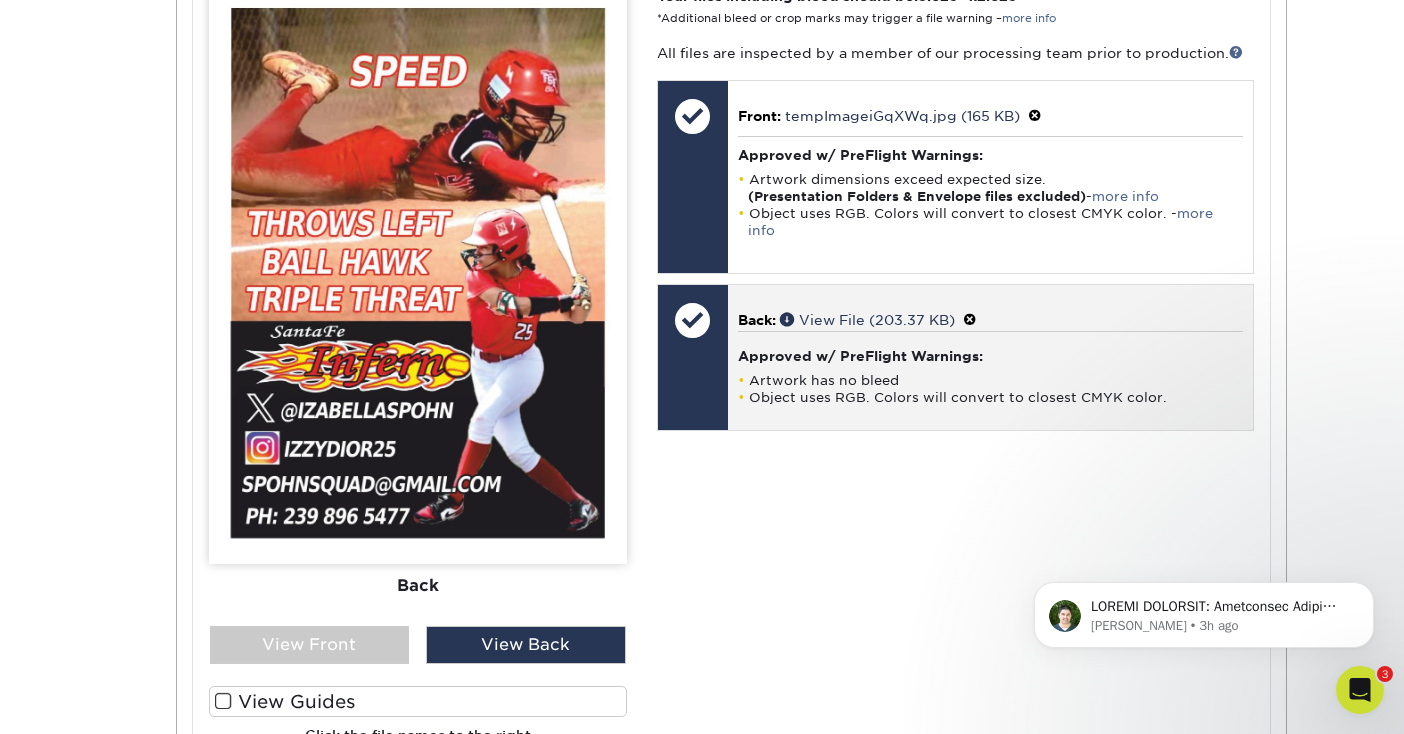 click at bounding box center [970, 320] 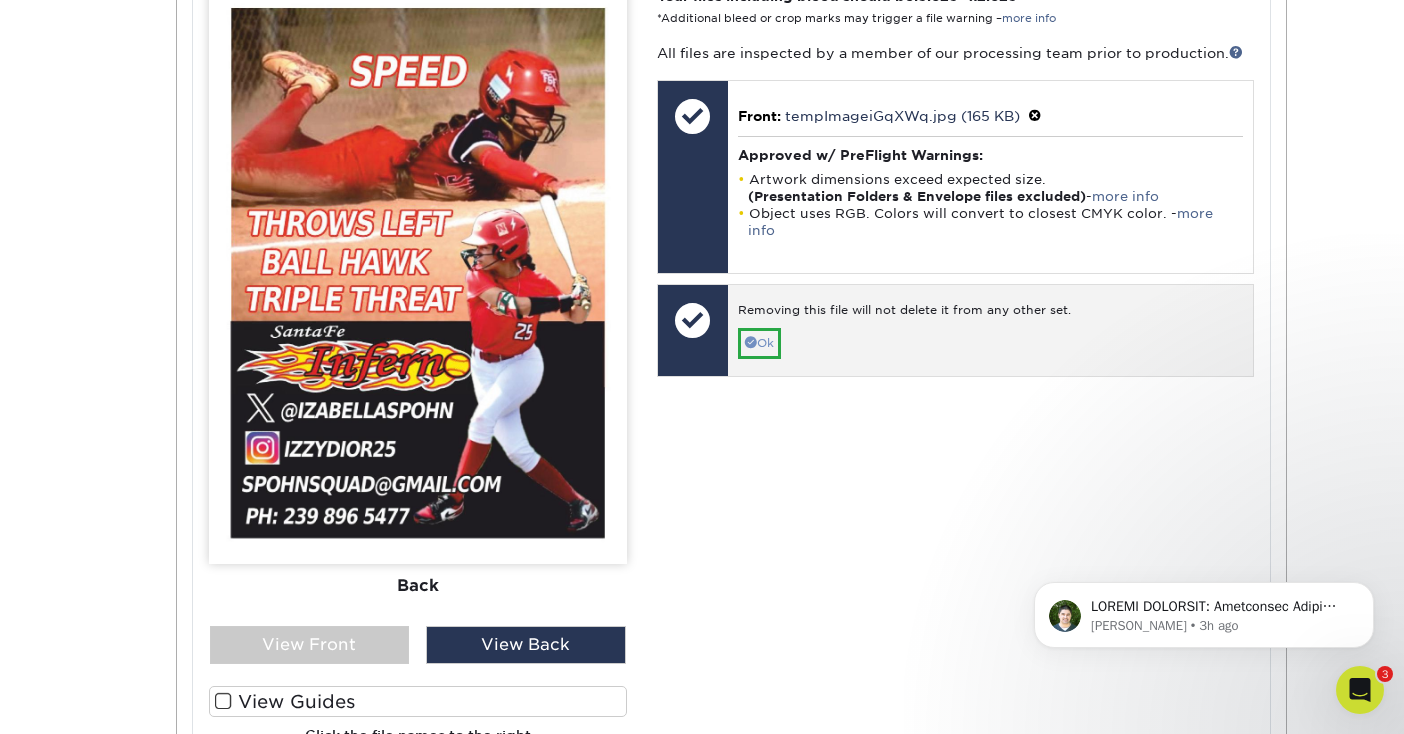 click on "Ok" at bounding box center (759, 343) 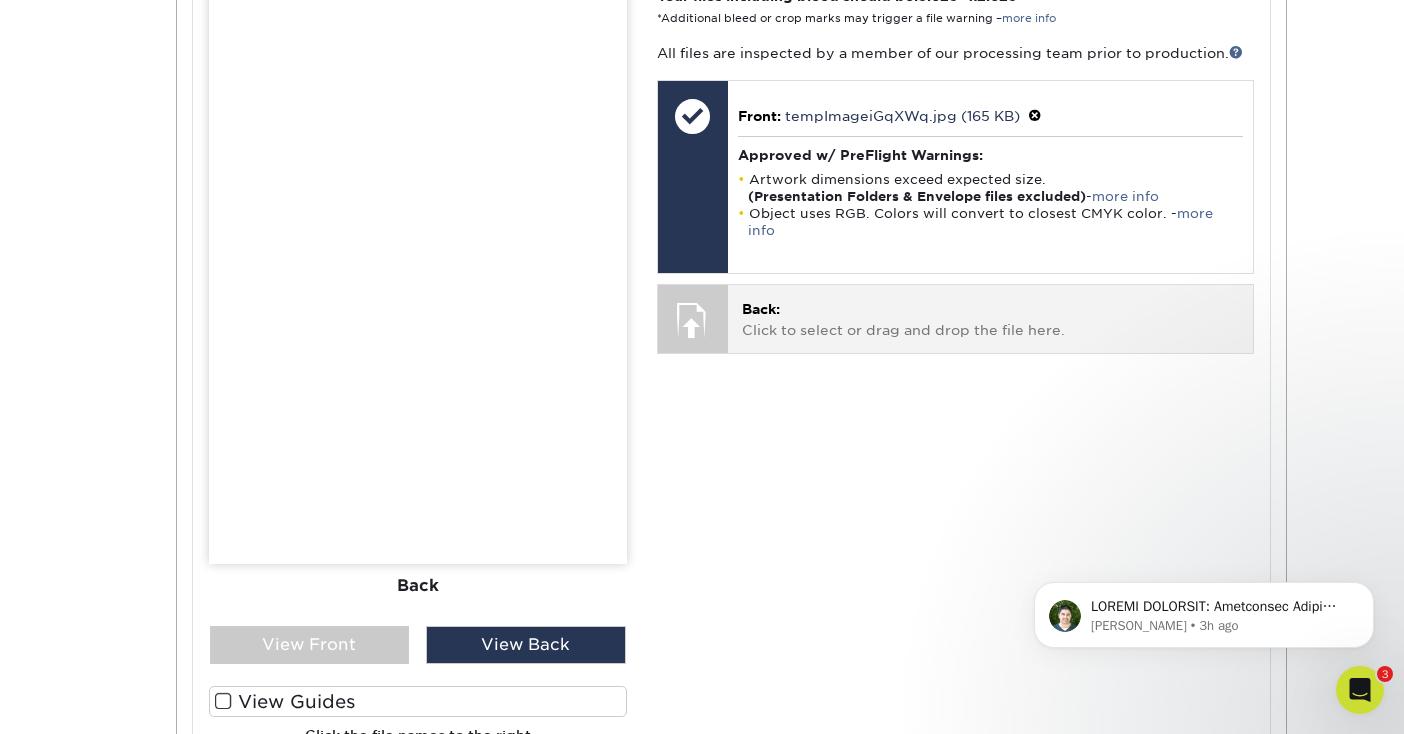 click on "Back: Click to select or drag and drop the file here." at bounding box center (990, 319) 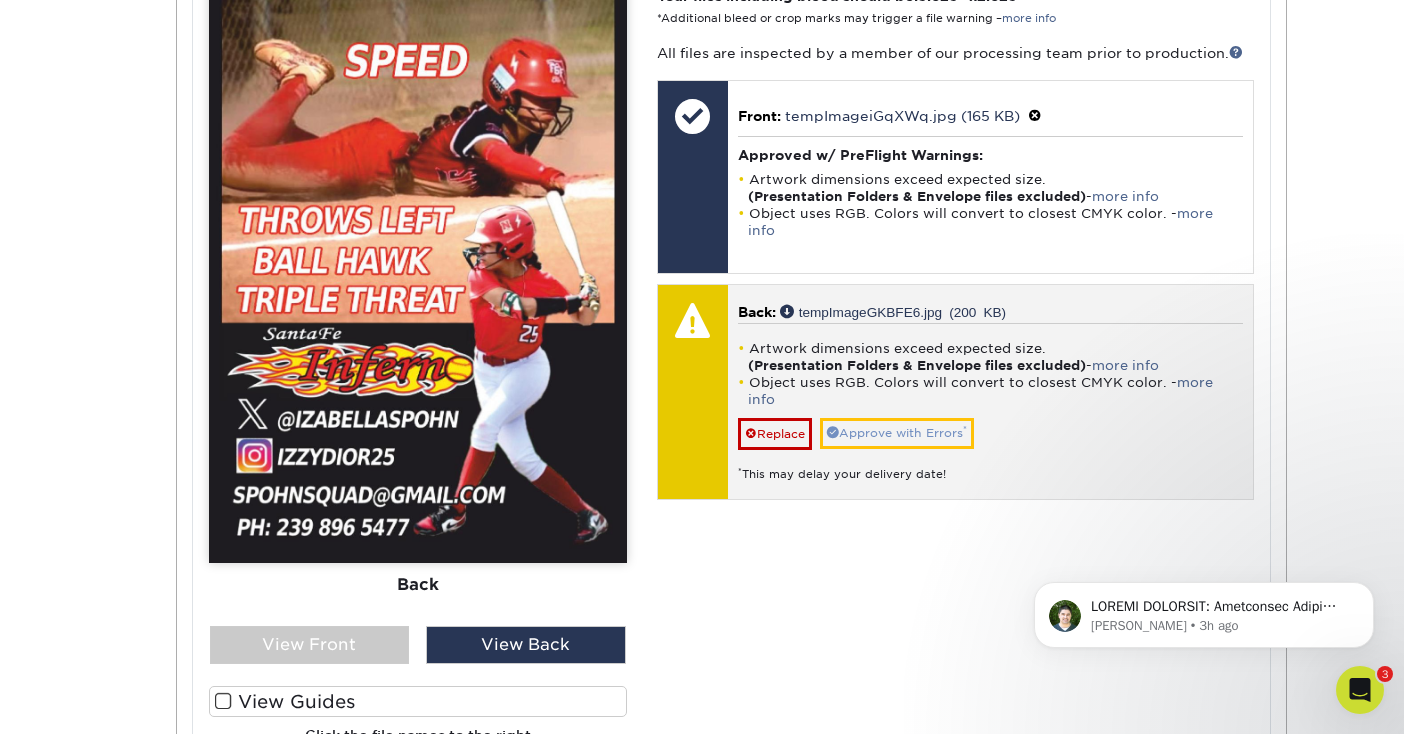 click on "Approve with Errors *" at bounding box center (897, 433) 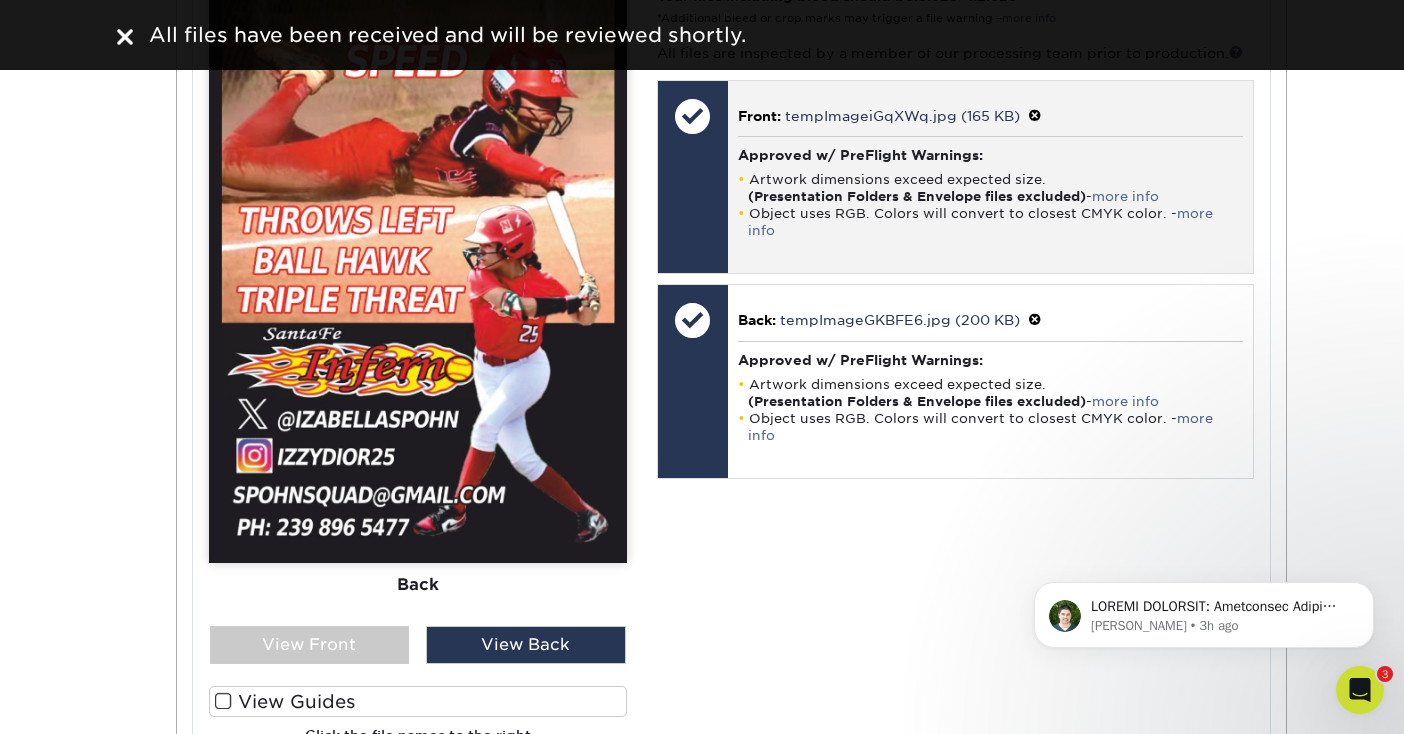 click on "Approved w/ PreFlight Warnings: Artwork dimensions exceed expected size. (Presentation Folders & Envelope files excluded)  -  more info Object uses RGB. Colors will convert to closest CMYK color. -  more info" at bounding box center [990, 192] 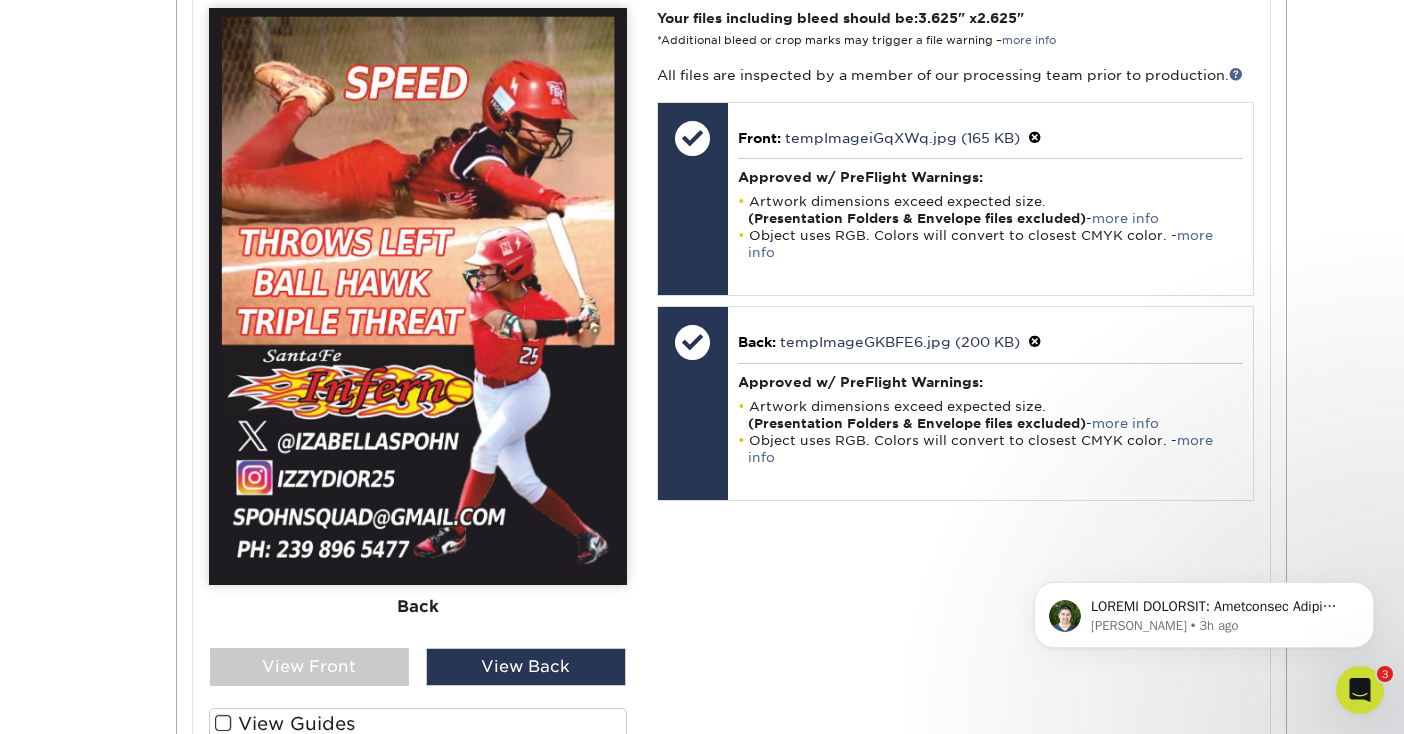 scroll, scrollTop: 877, scrollLeft: 0, axis: vertical 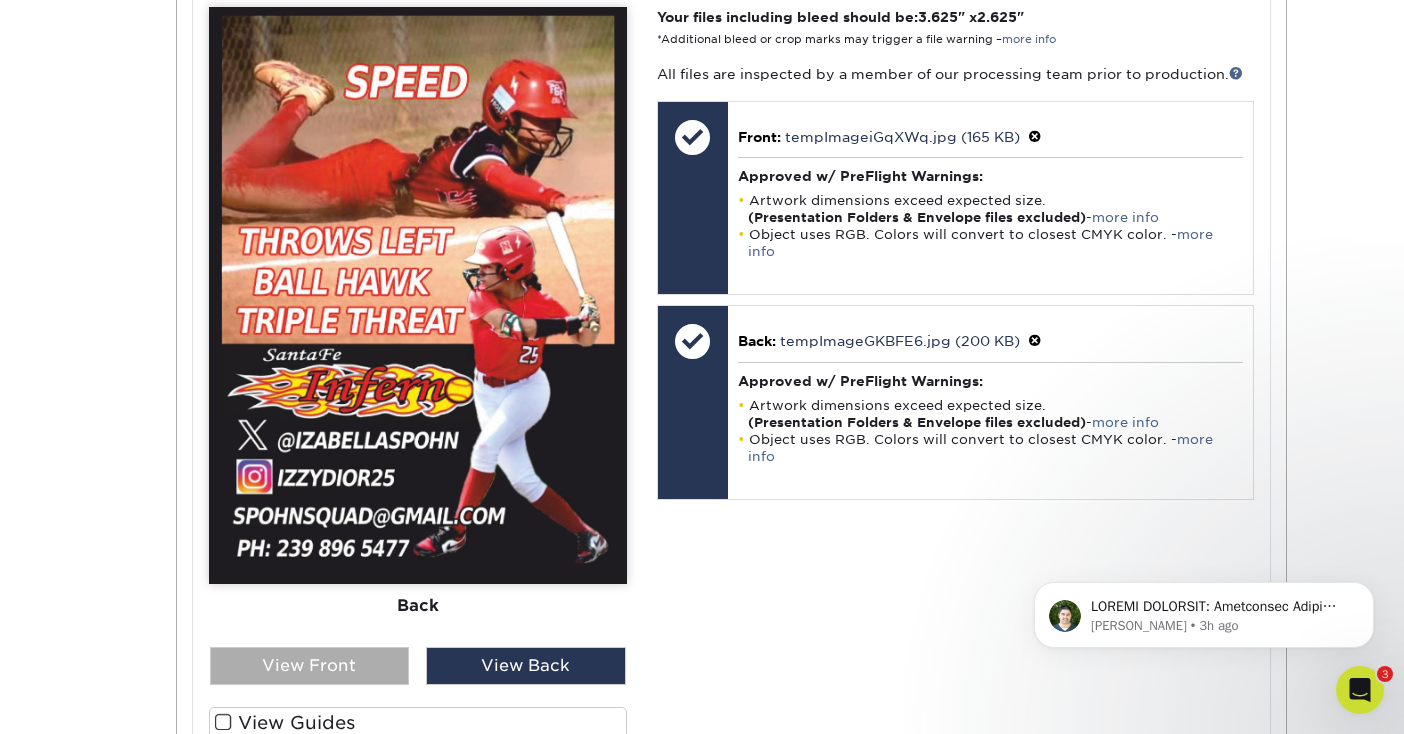 click on "View Front" at bounding box center (310, 666) 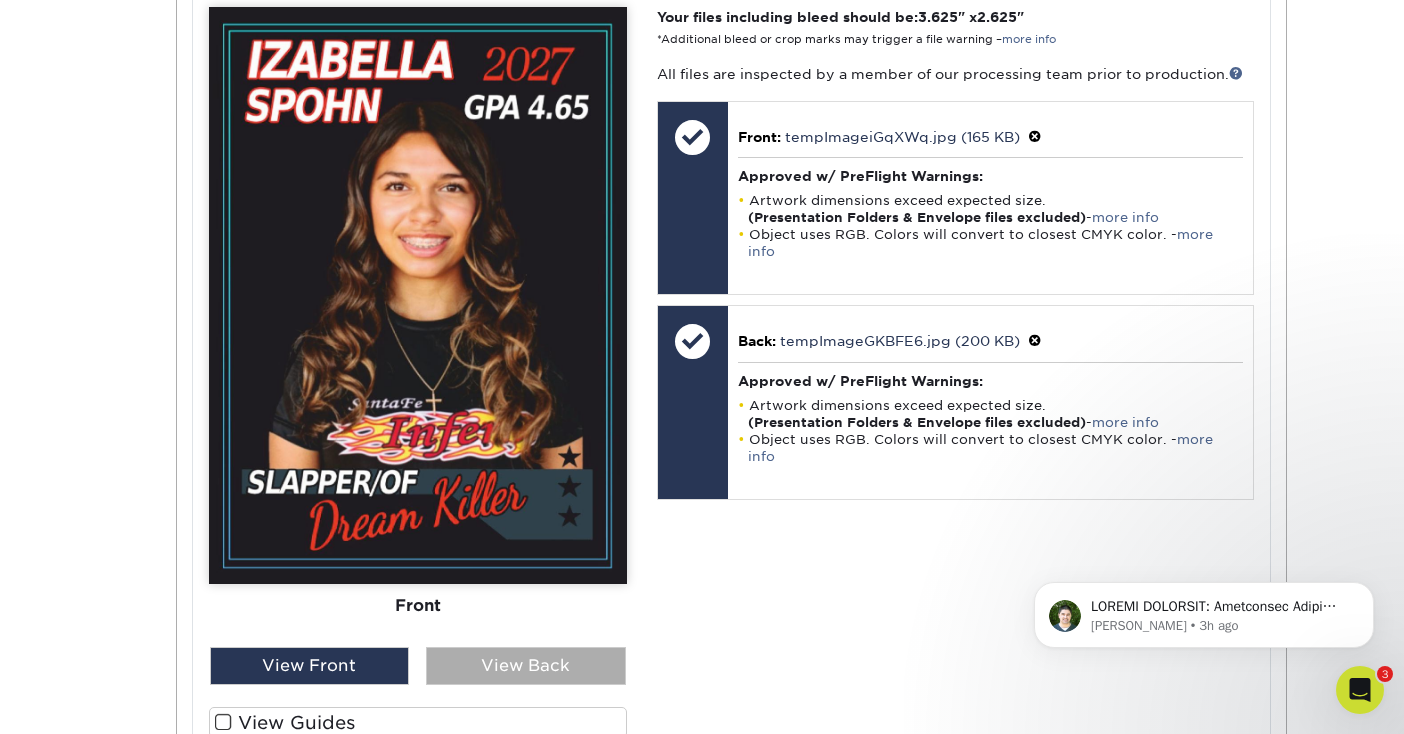 click on "View Back" at bounding box center (526, 666) 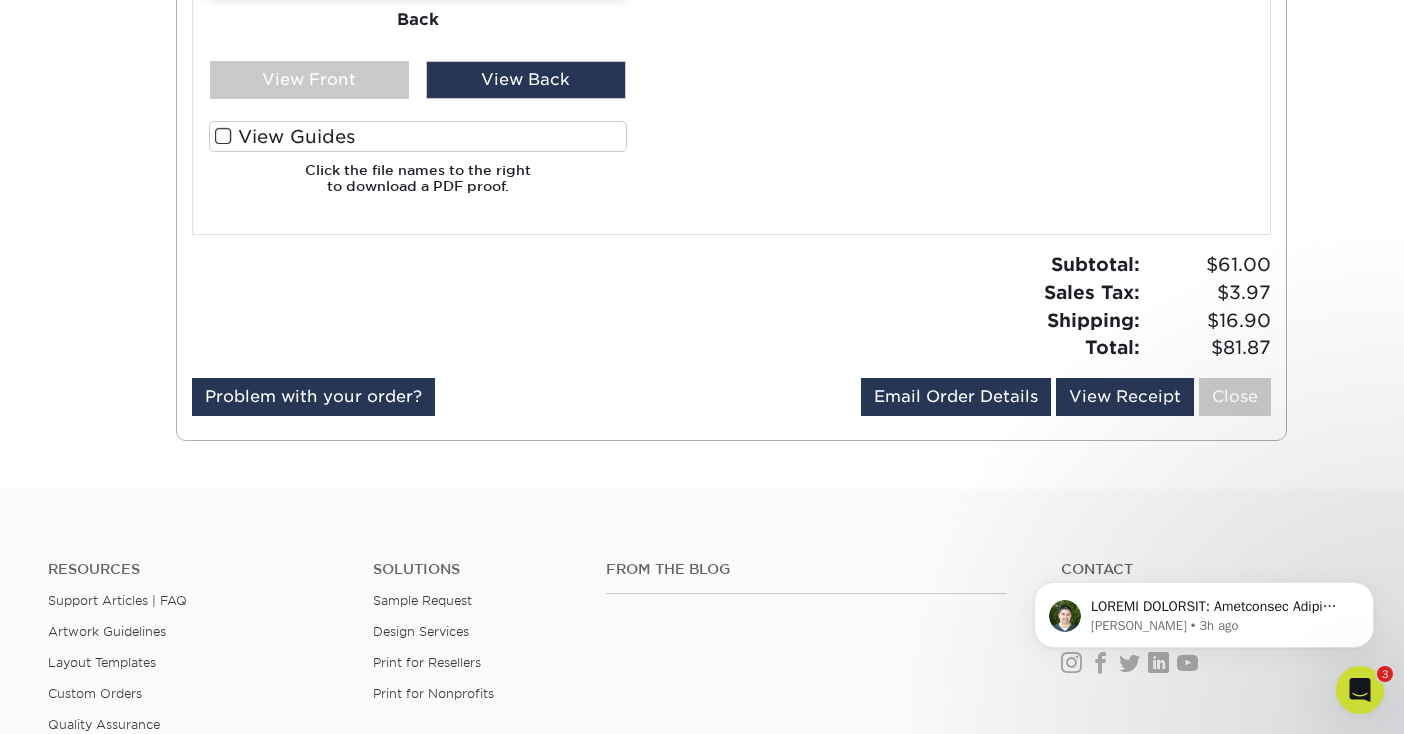 scroll, scrollTop: 1464, scrollLeft: 0, axis: vertical 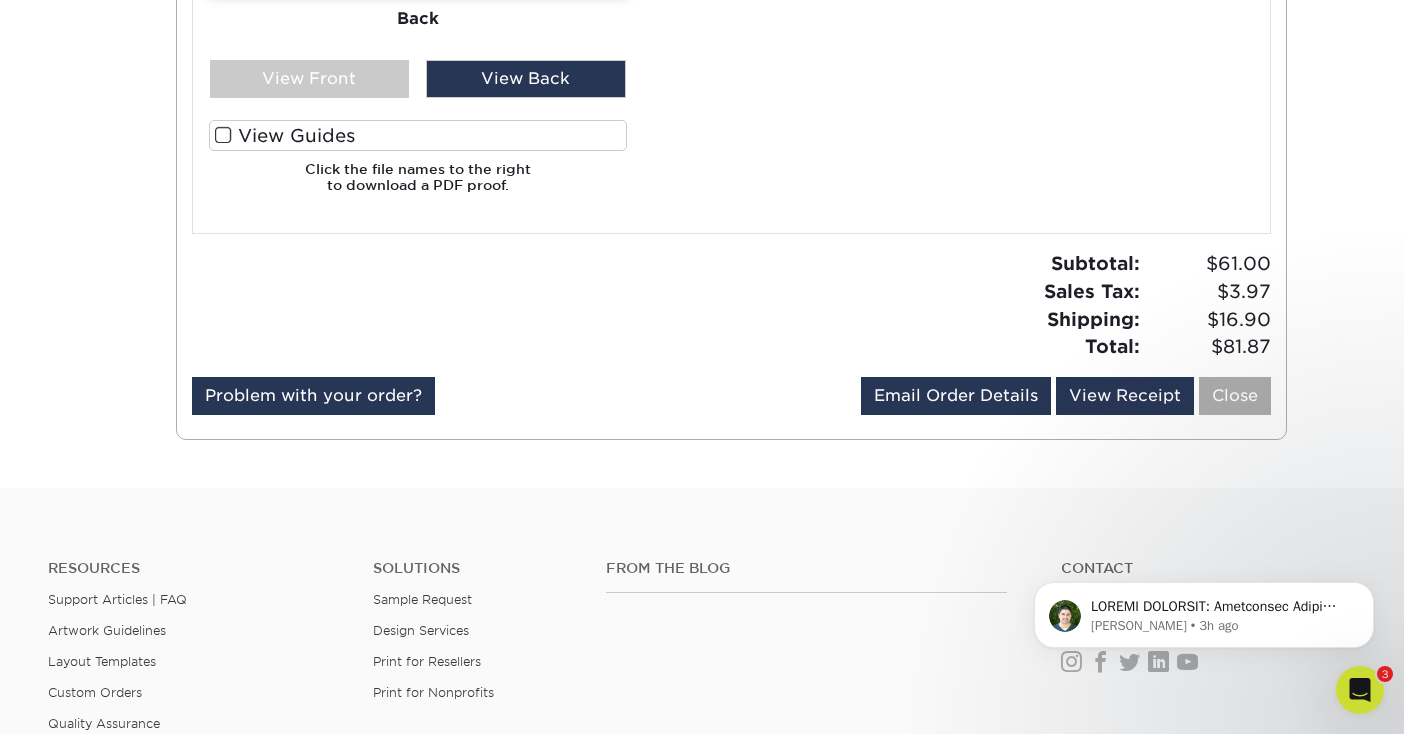 click on "Close" at bounding box center [1235, 396] 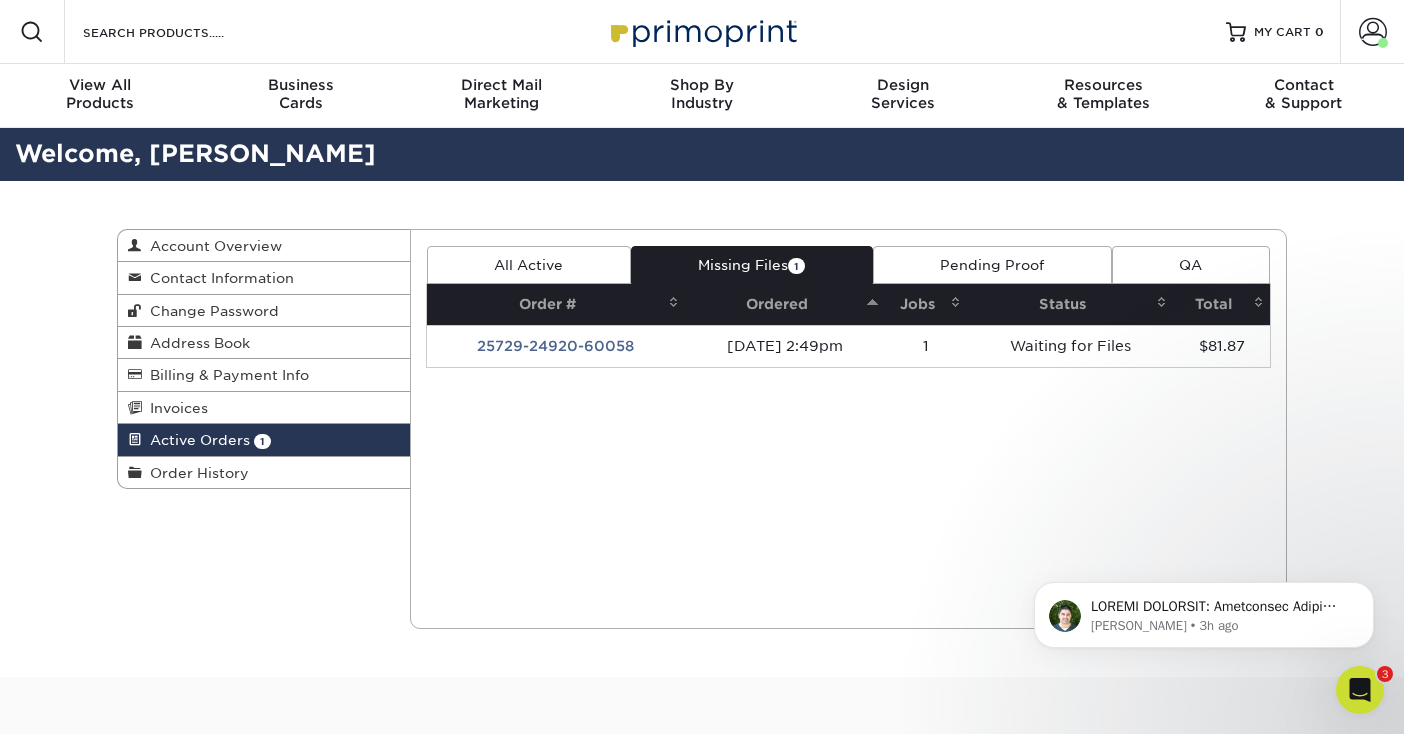 scroll, scrollTop: 0, scrollLeft: 0, axis: both 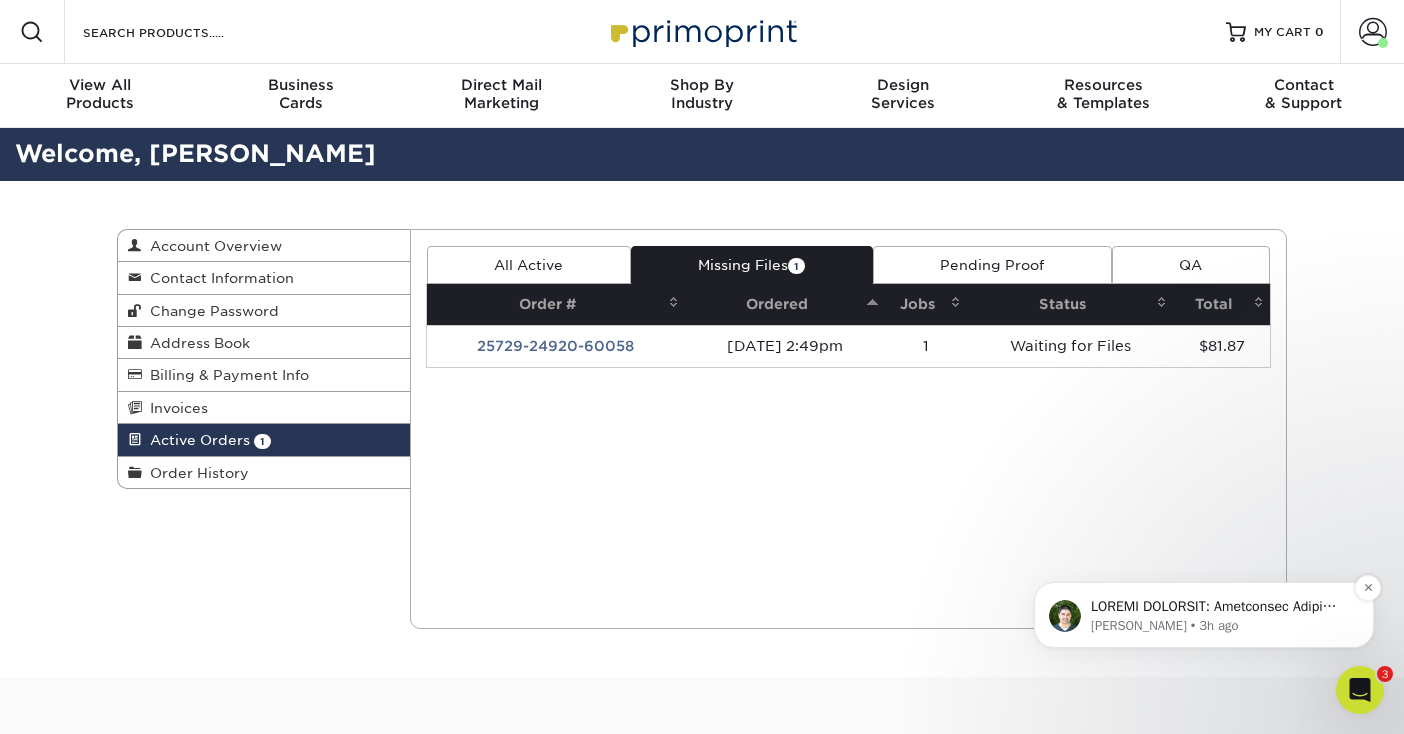 click on "[PERSON_NAME] • 3h ago" at bounding box center [1220, 626] 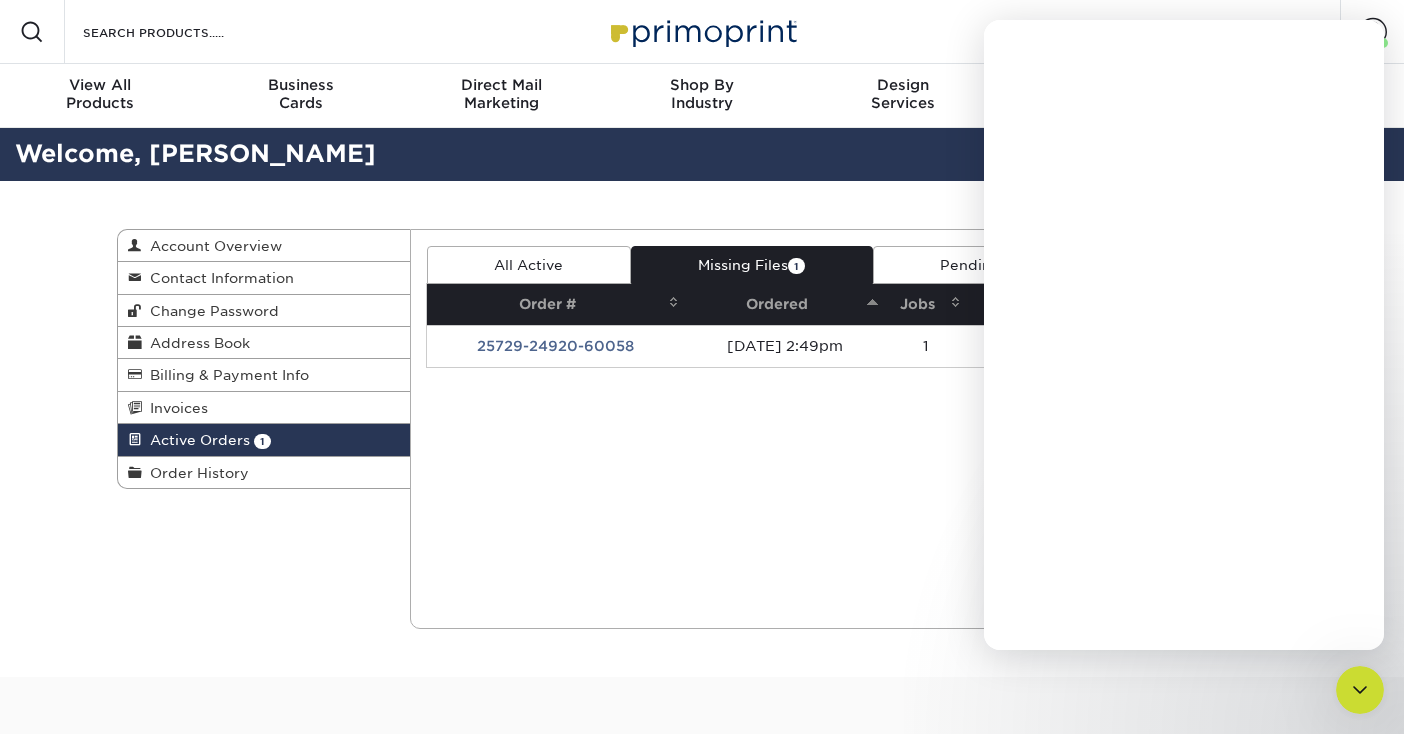 scroll, scrollTop: 0, scrollLeft: 0, axis: both 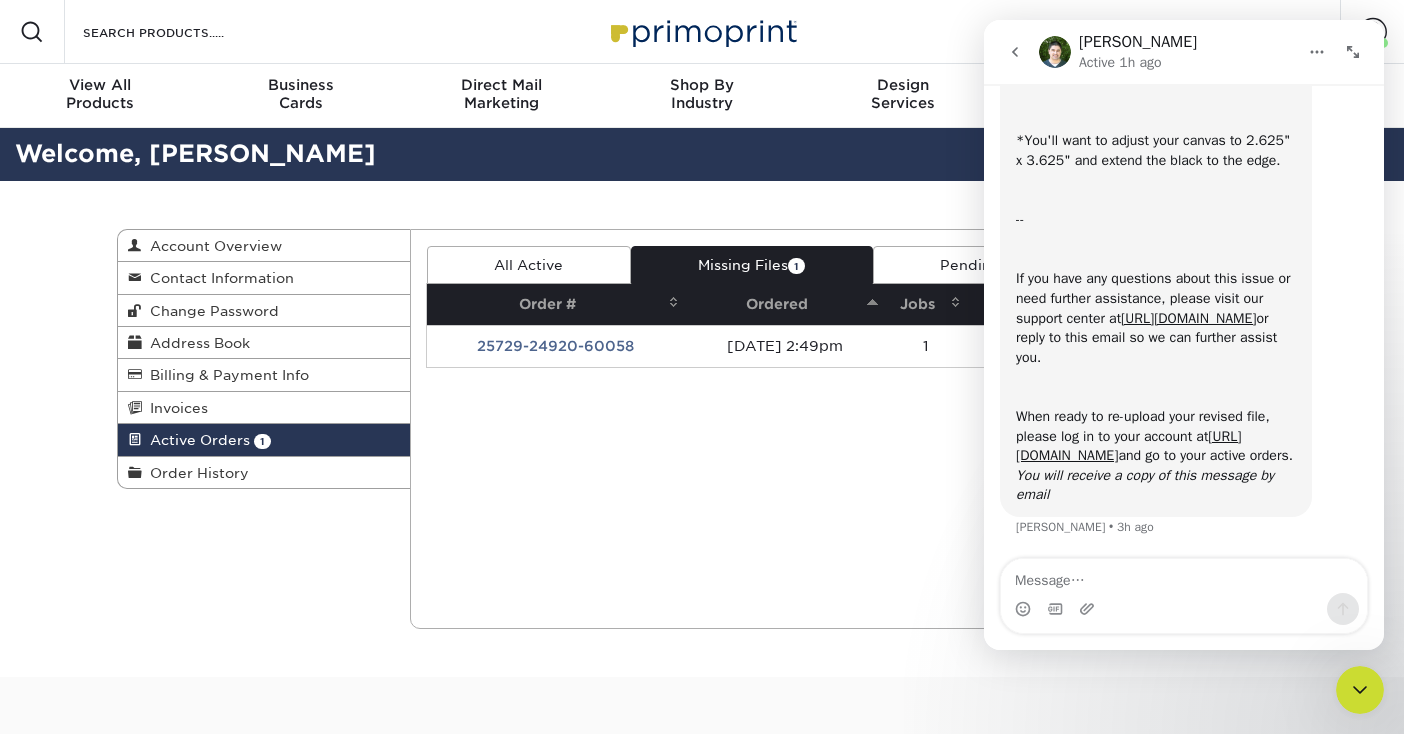 click at bounding box center (1184, 576) 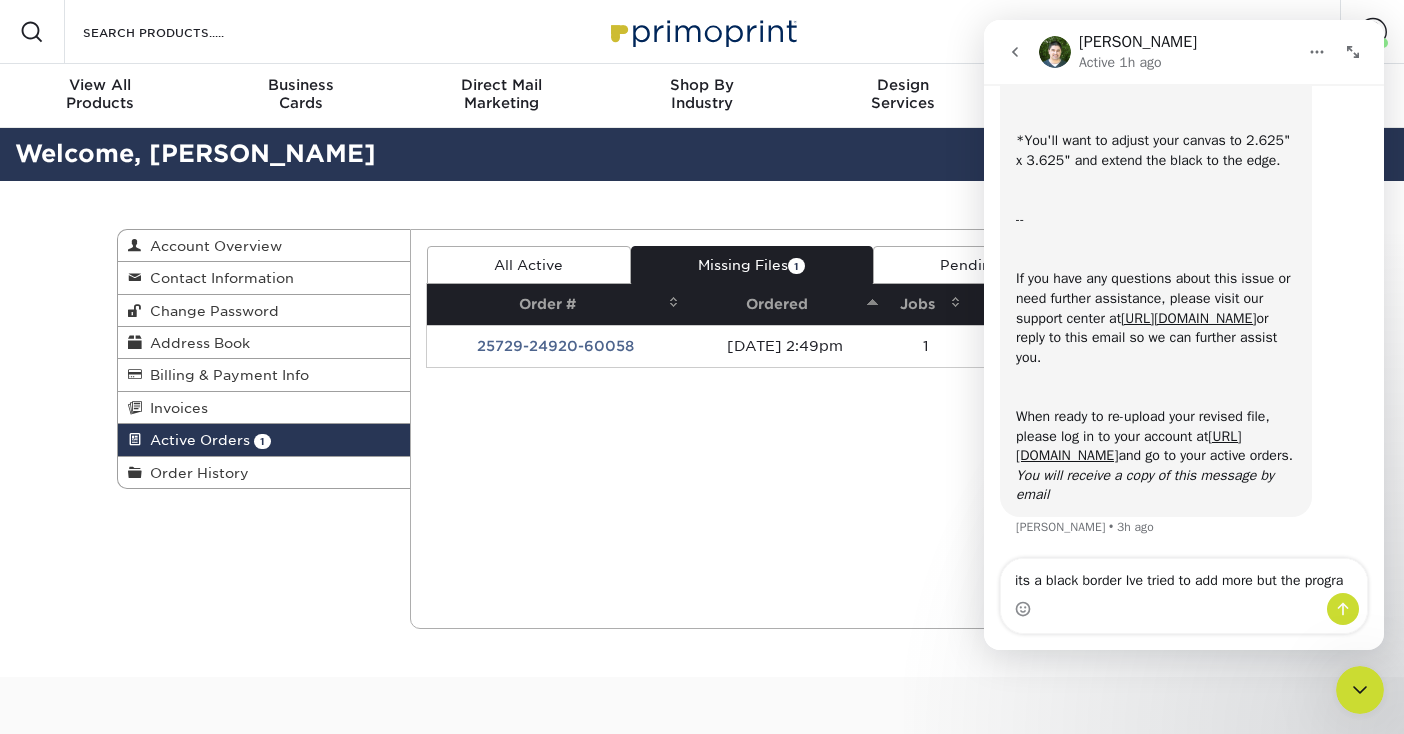 scroll, scrollTop: 675, scrollLeft: 0, axis: vertical 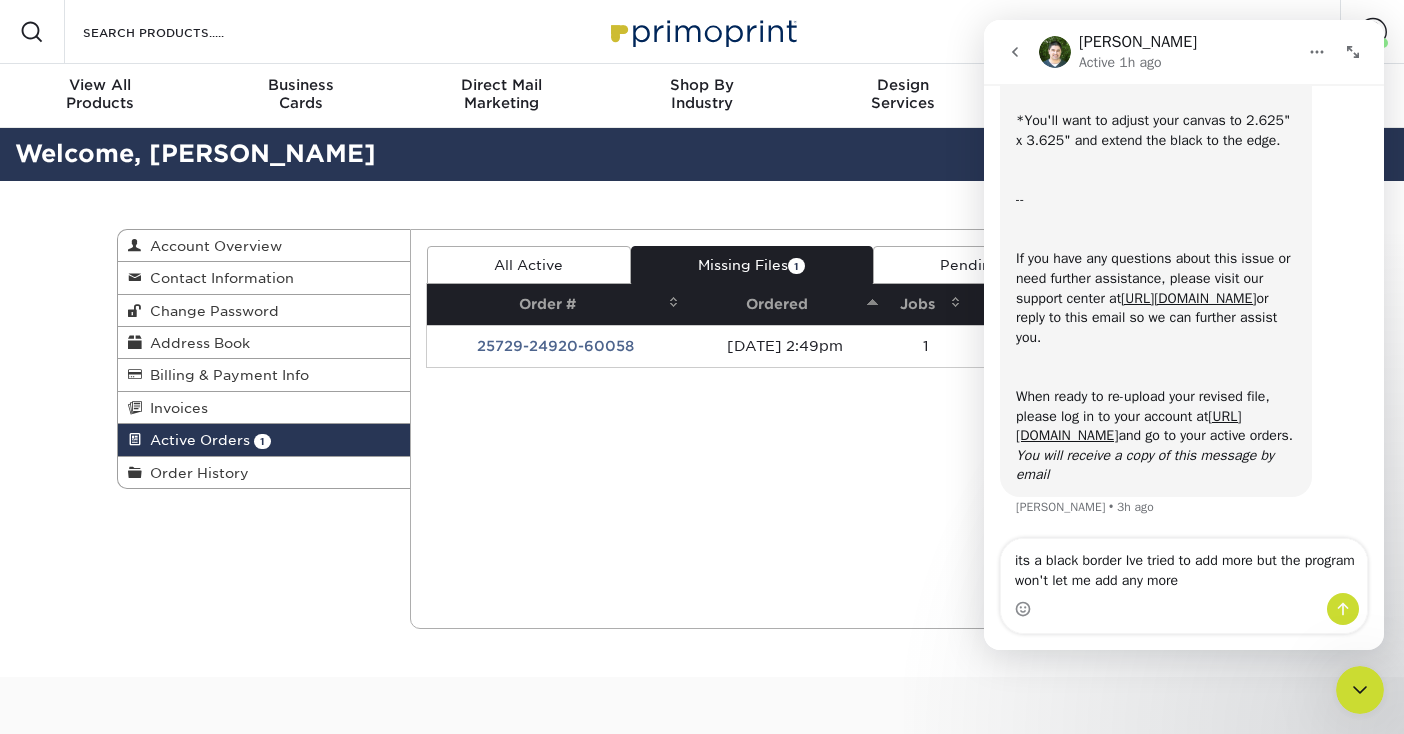 type on "its a black border Ive tried to add more but the program won't let me add any more" 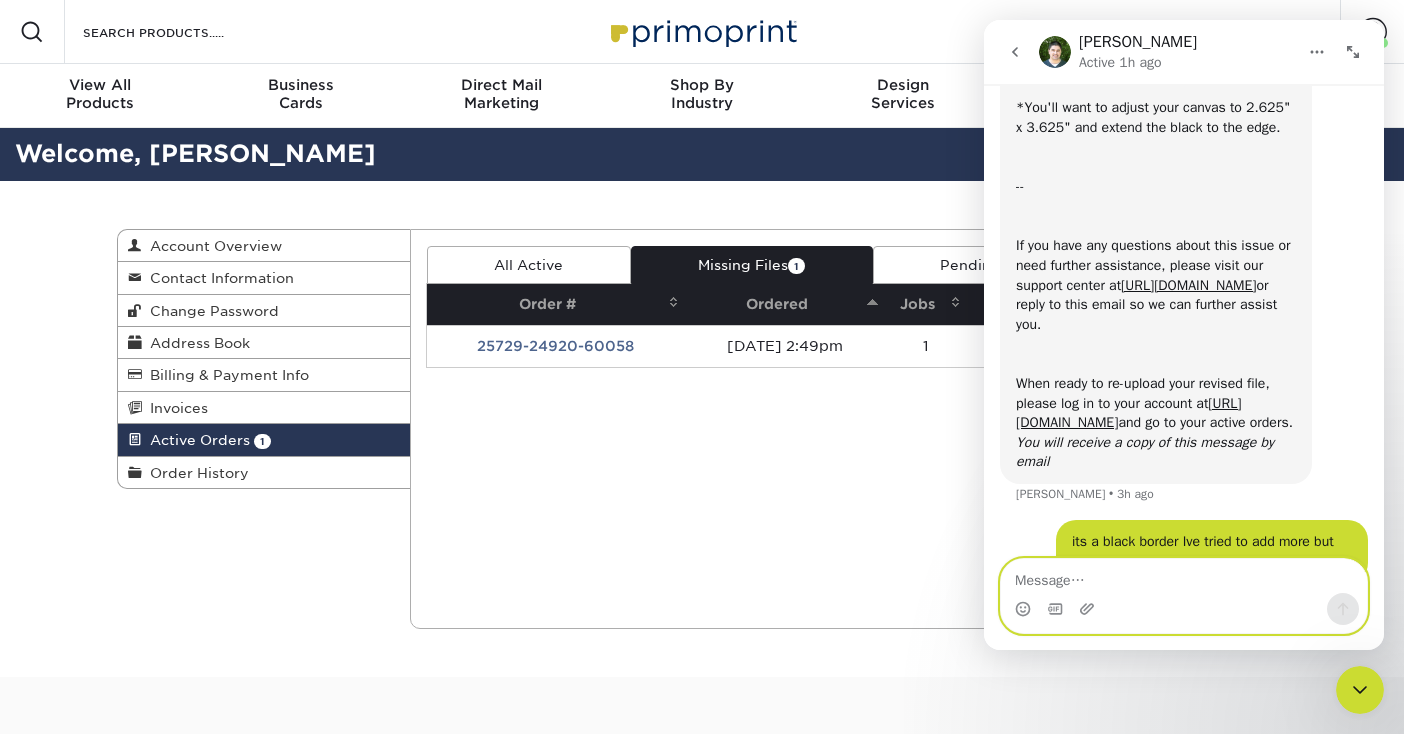 scroll, scrollTop: 733, scrollLeft: 0, axis: vertical 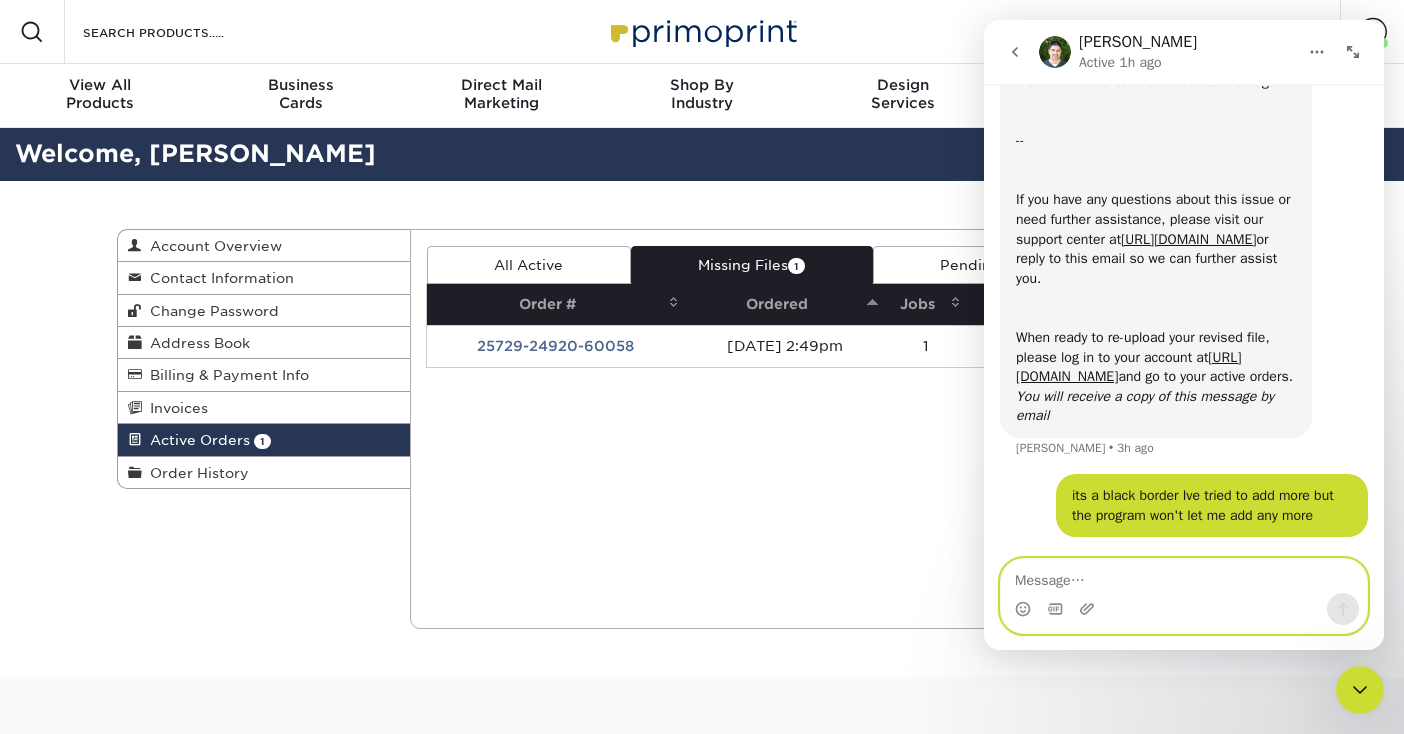 click at bounding box center (1184, 576) 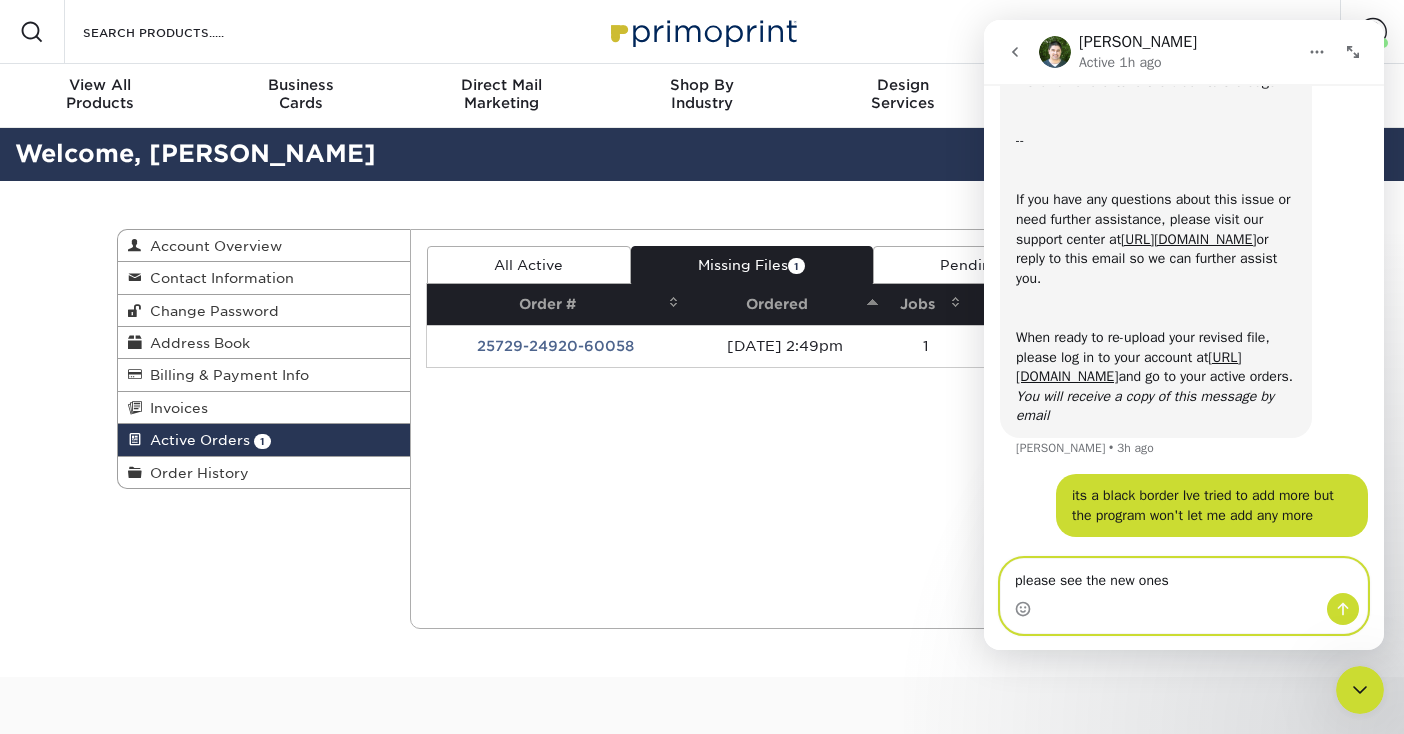 type on "please see the new ones" 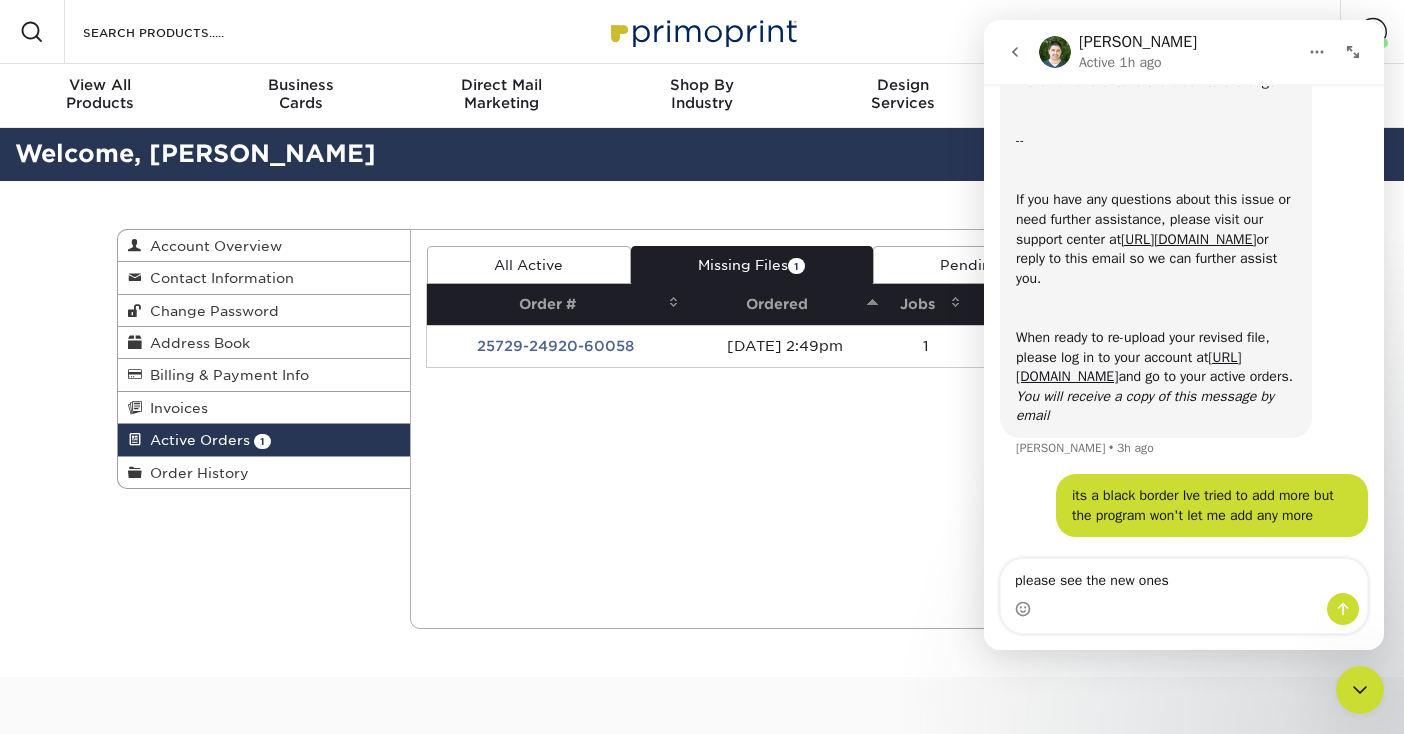 click 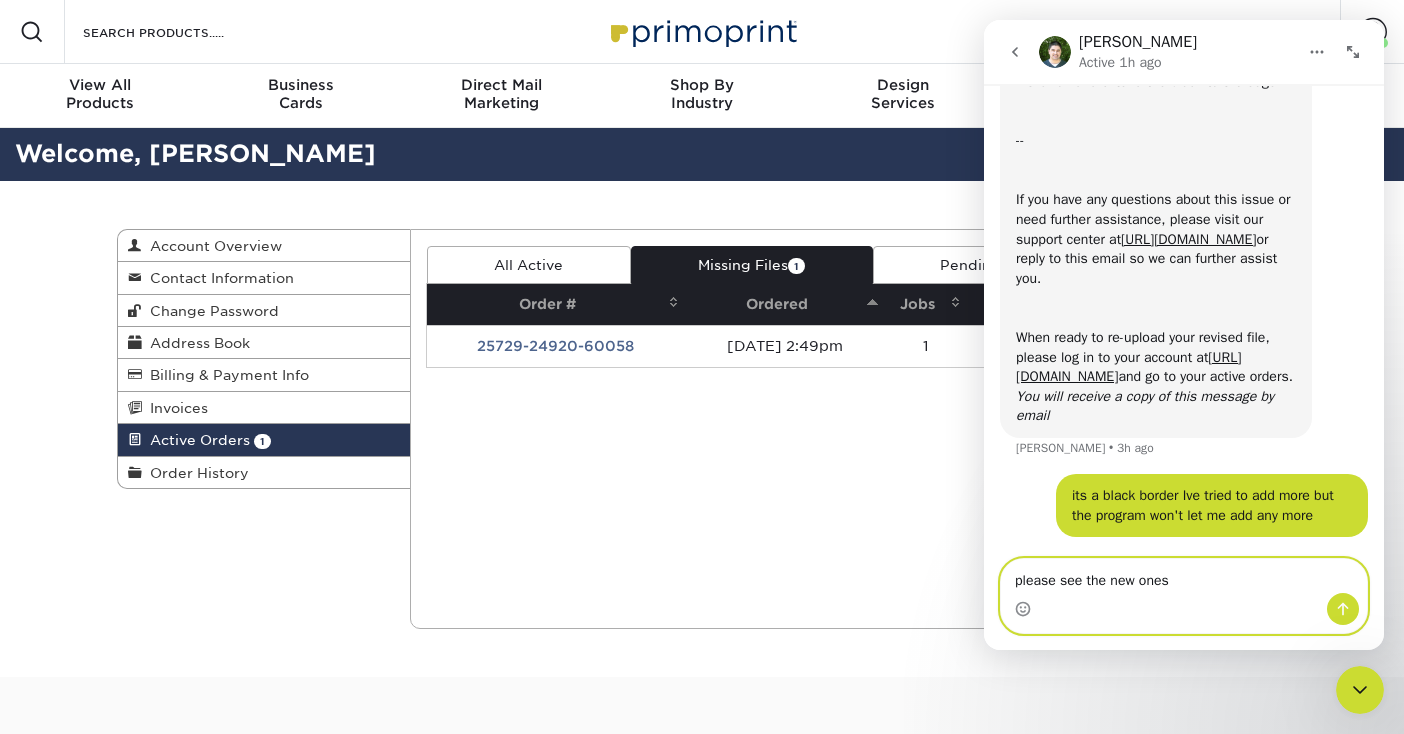 type 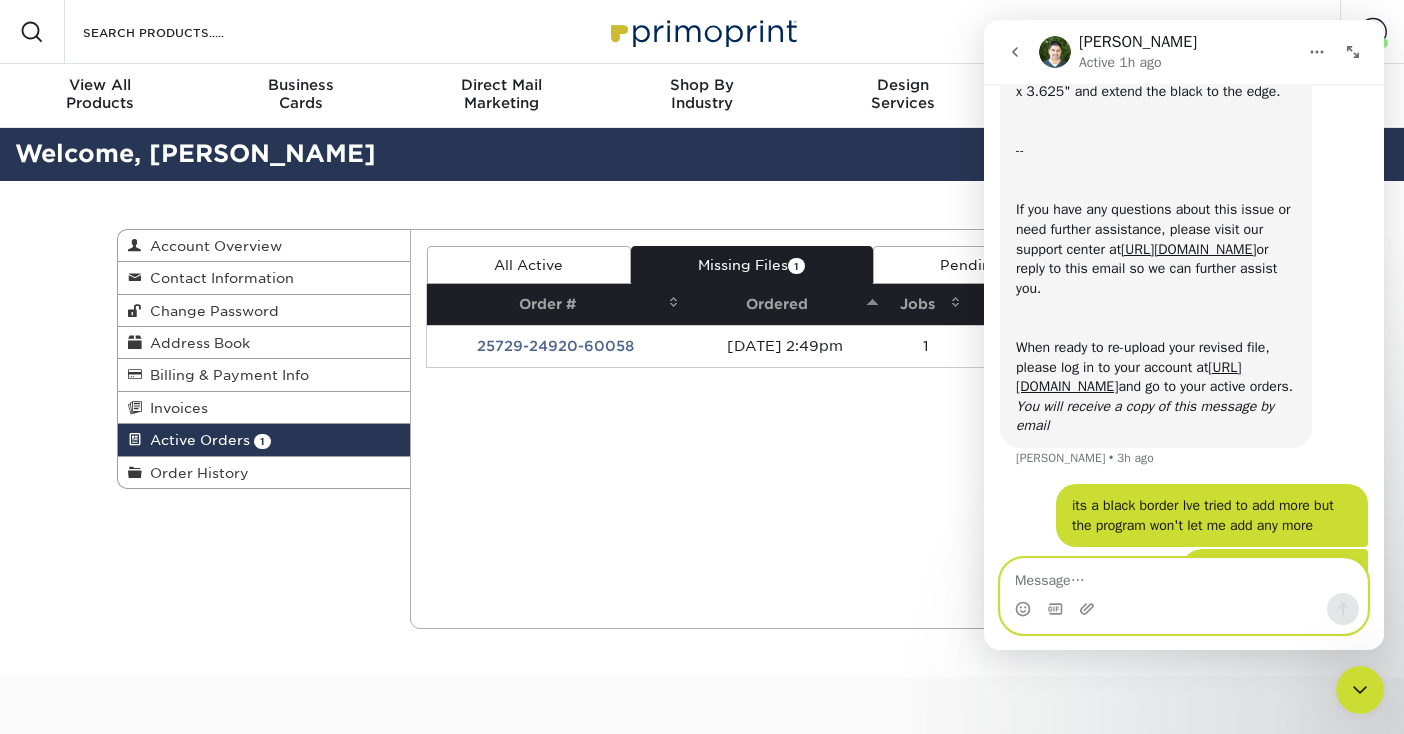 scroll, scrollTop: 778, scrollLeft: 0, axis: vertical 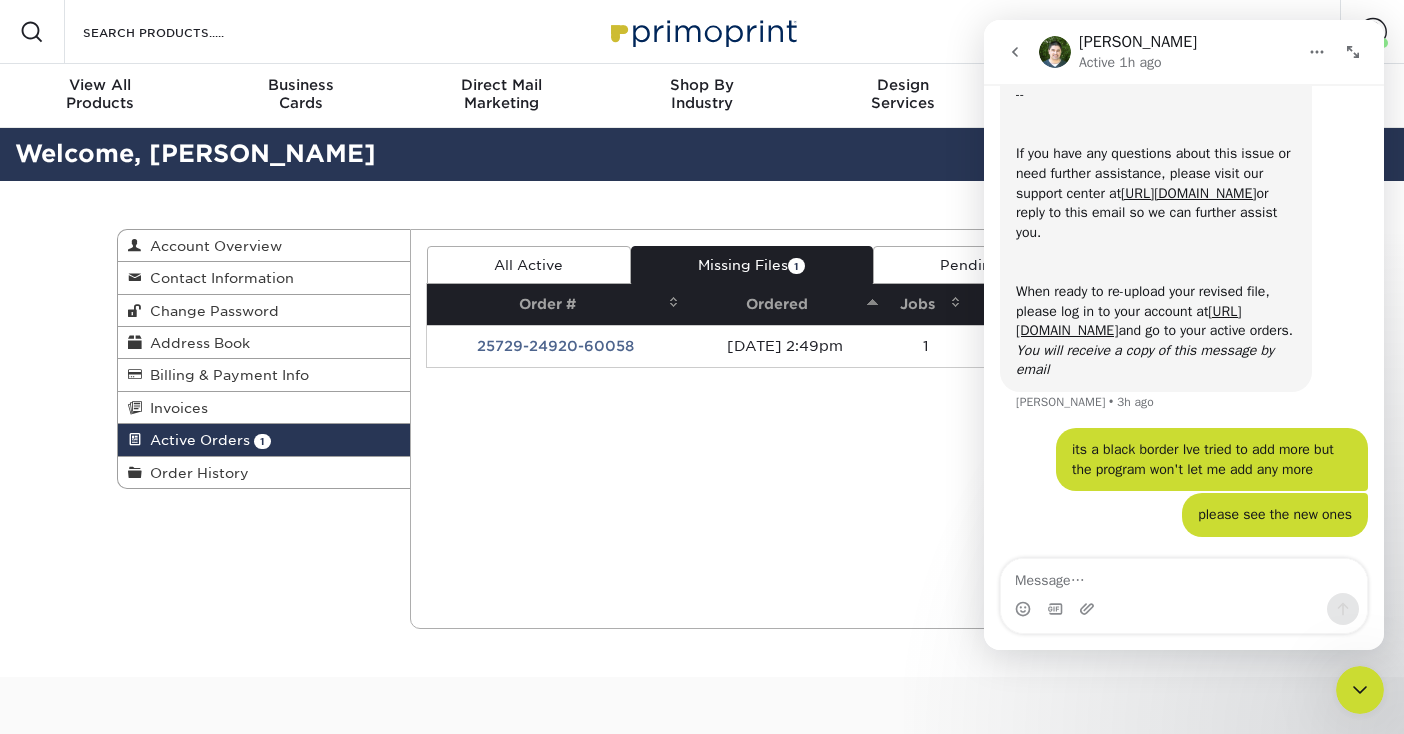 click 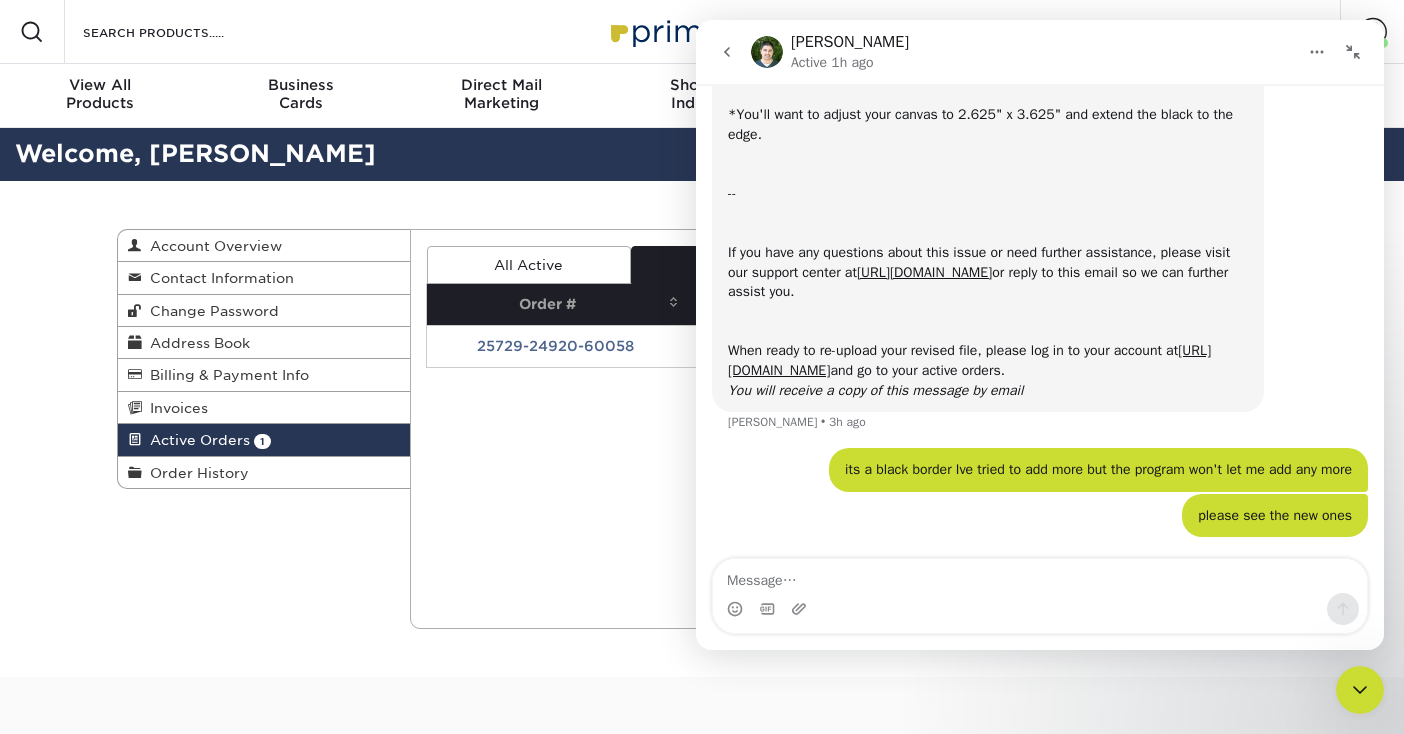 click at bounding box center [1353, 52] 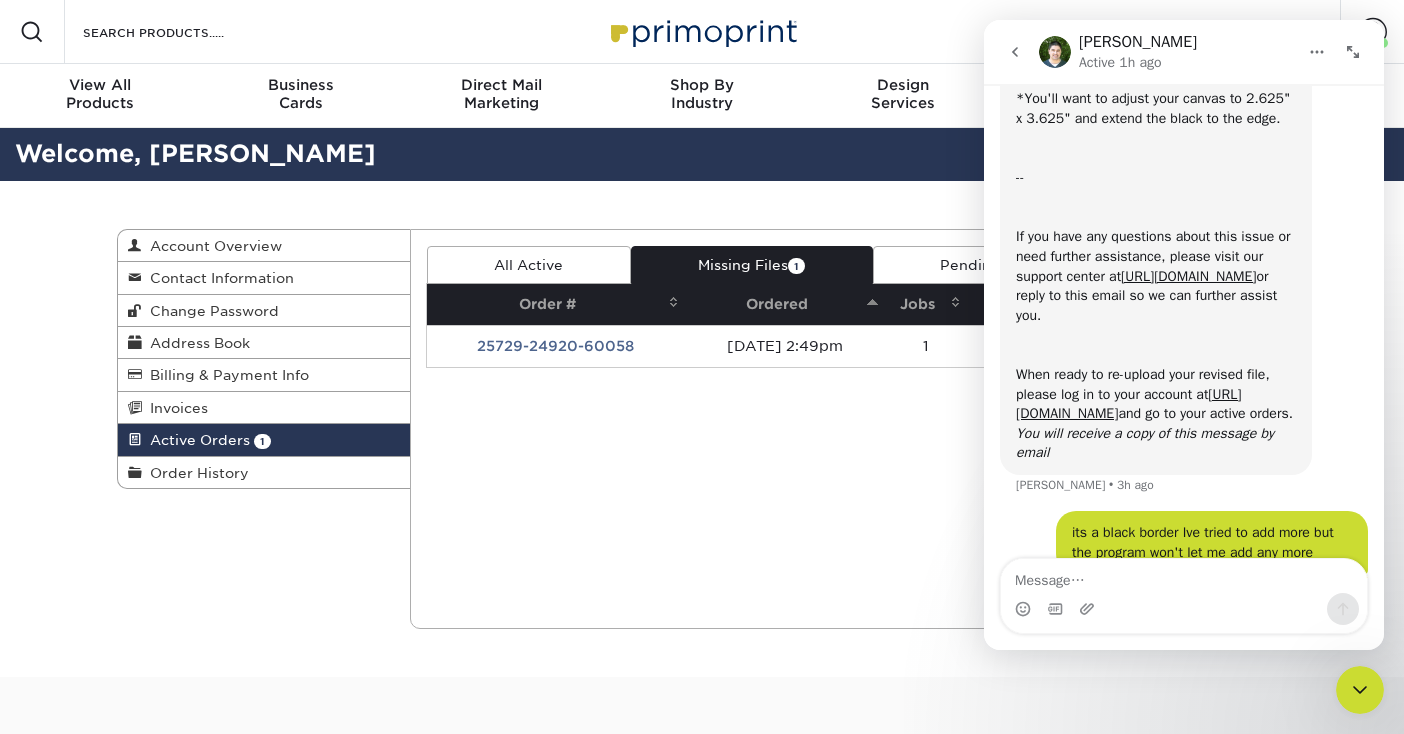 scroll, scrollTop: 778, scrollLeft: 0, axis: vertical 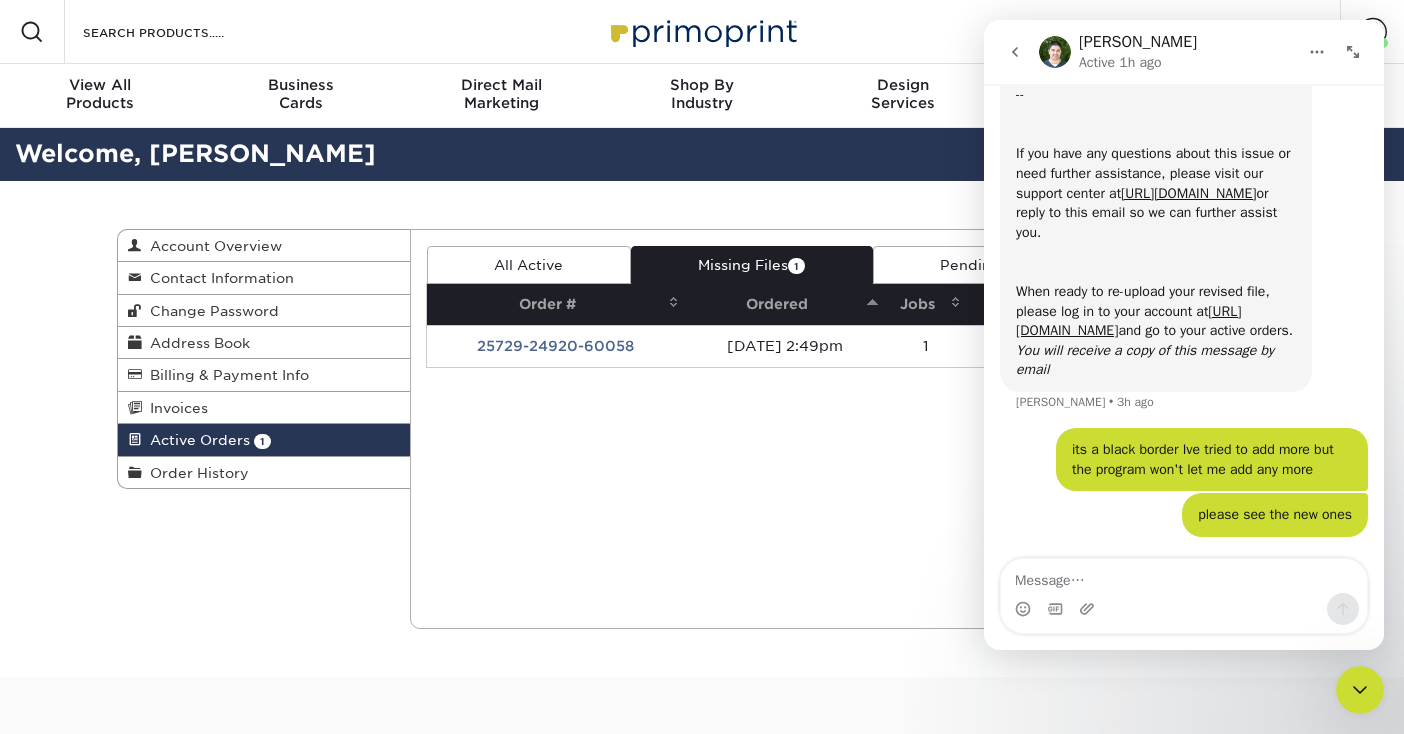 click on "Active Orders
Account Overview
Contact Information
Change Password
Address Book
Billing & Payment Info
Invoices   1" at bounding box center [702, 429] 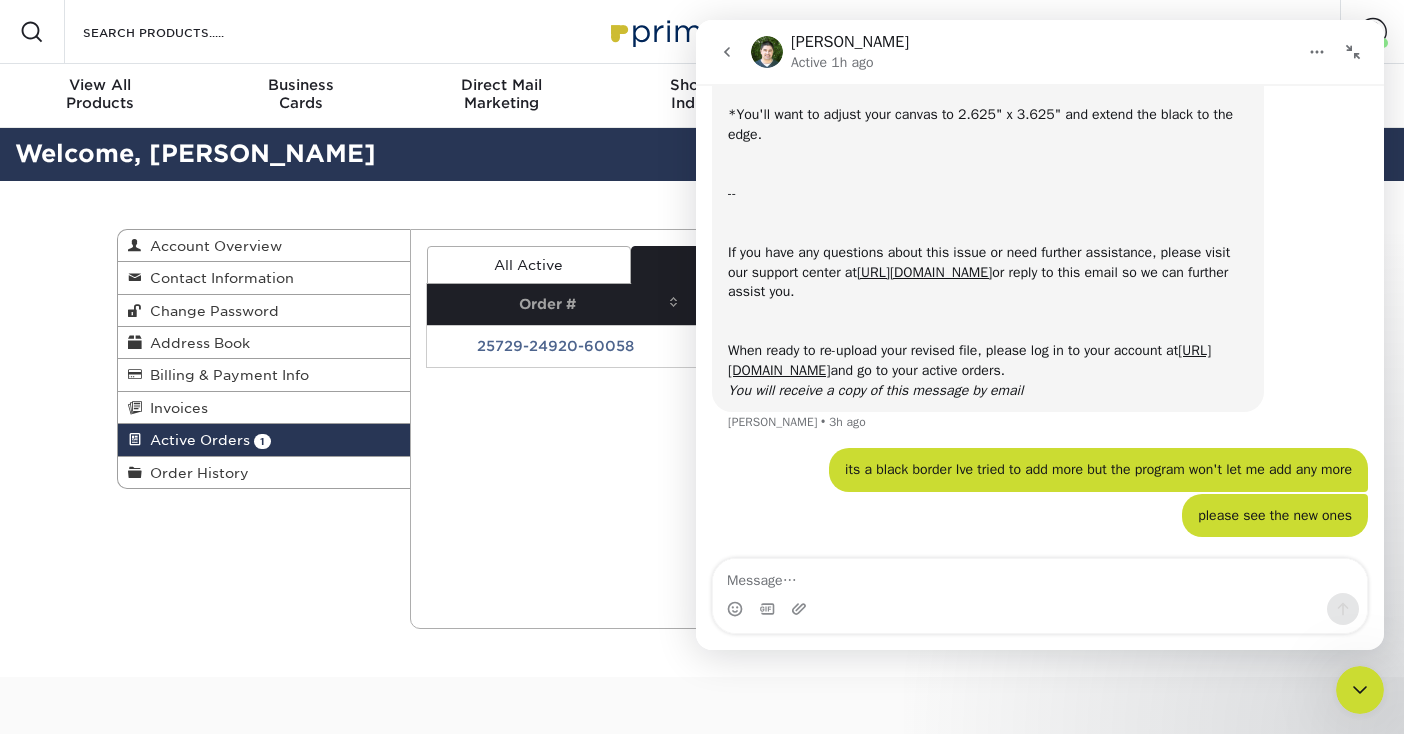 click at bounding box center [1353, 52] 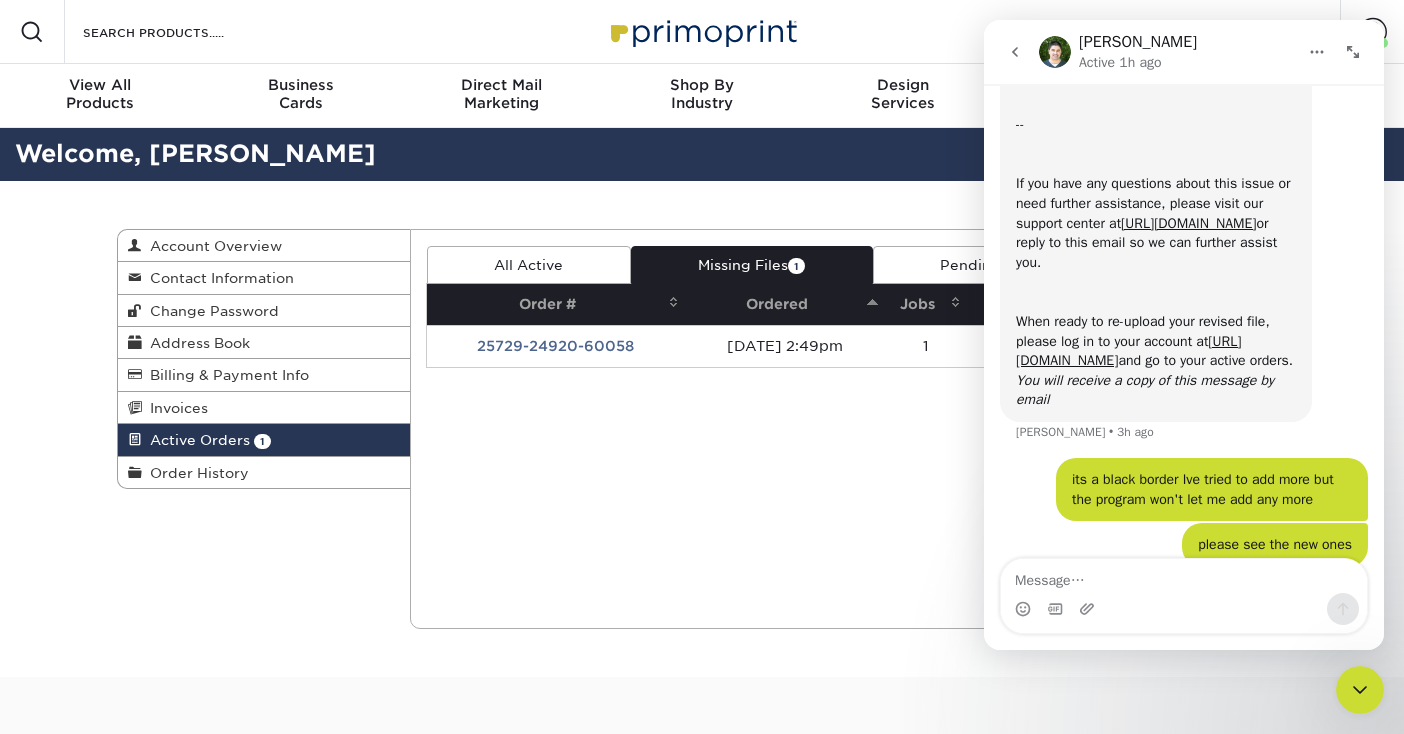 scroll, scrollTop: 778, scrollLeft: 0, axis: vertical 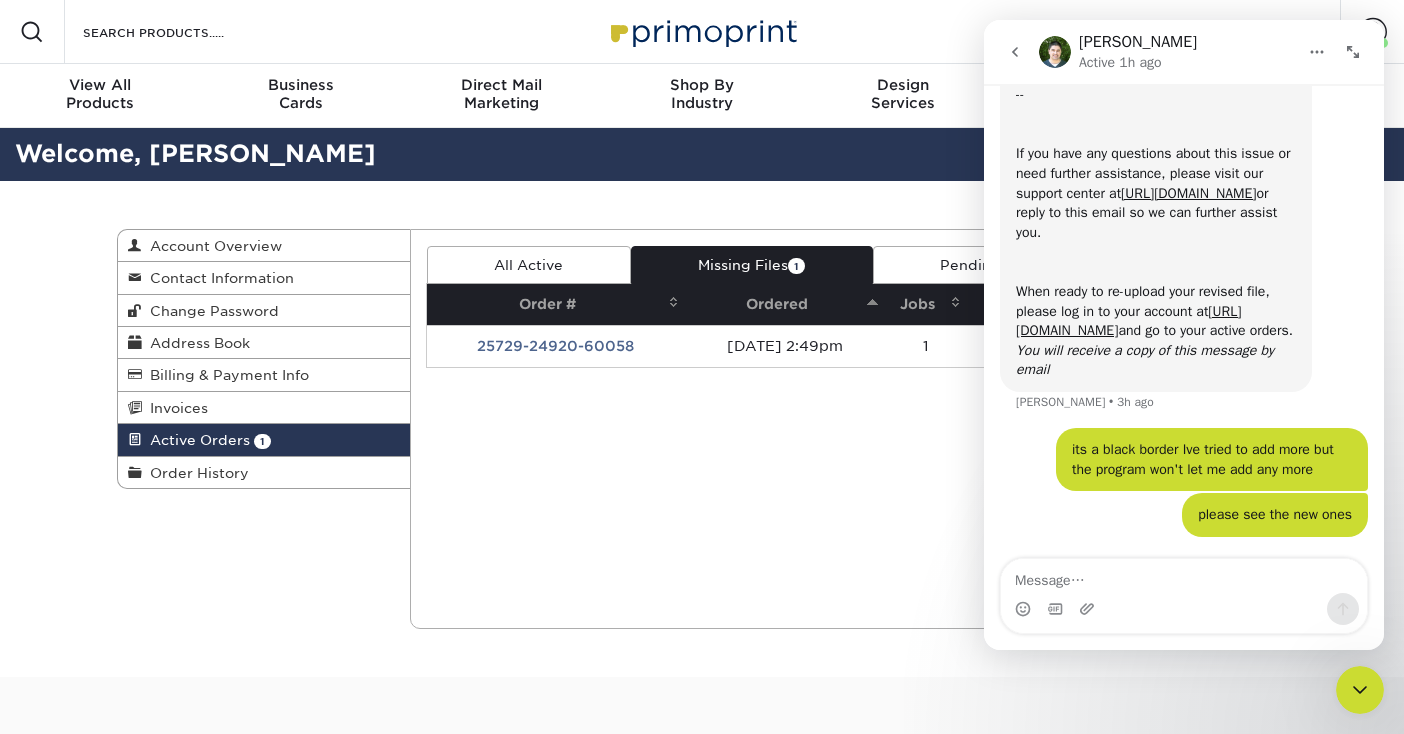 click 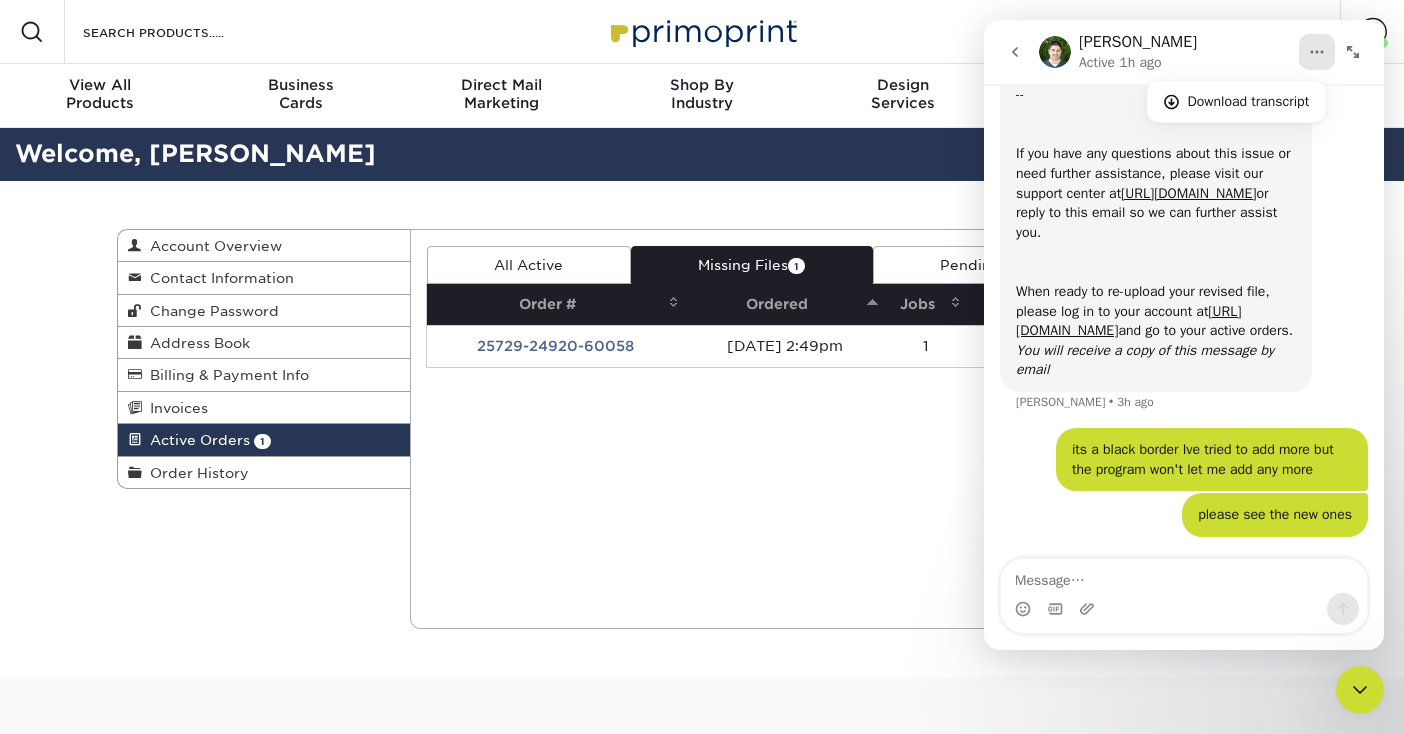 click on "Resources Menu
Search Products
Account
Welcome,   Danny
Account Dashboard
Active Orders
Order History
Logout
MY CART" at bounding box center (702, 32) 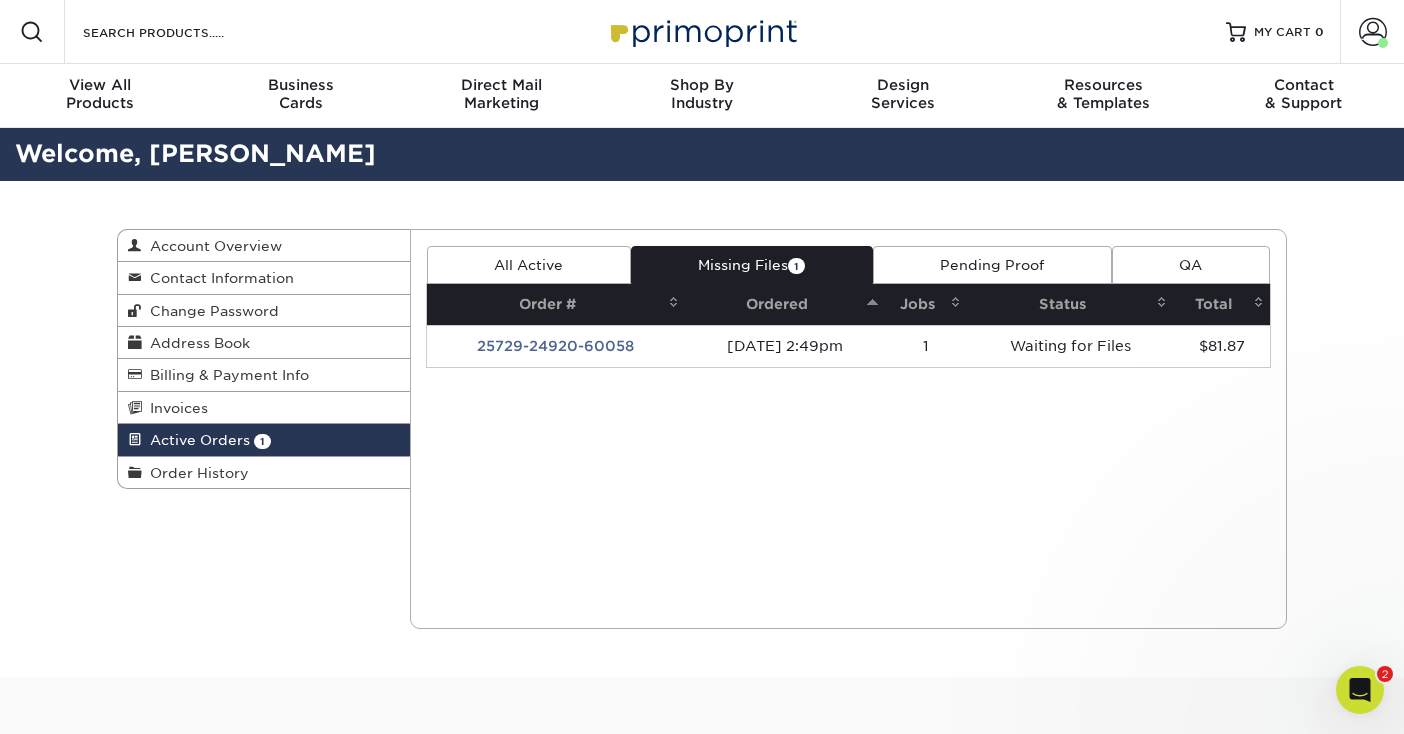 scroll, scrollTop: 0, scrollLeft: 0, axis: both 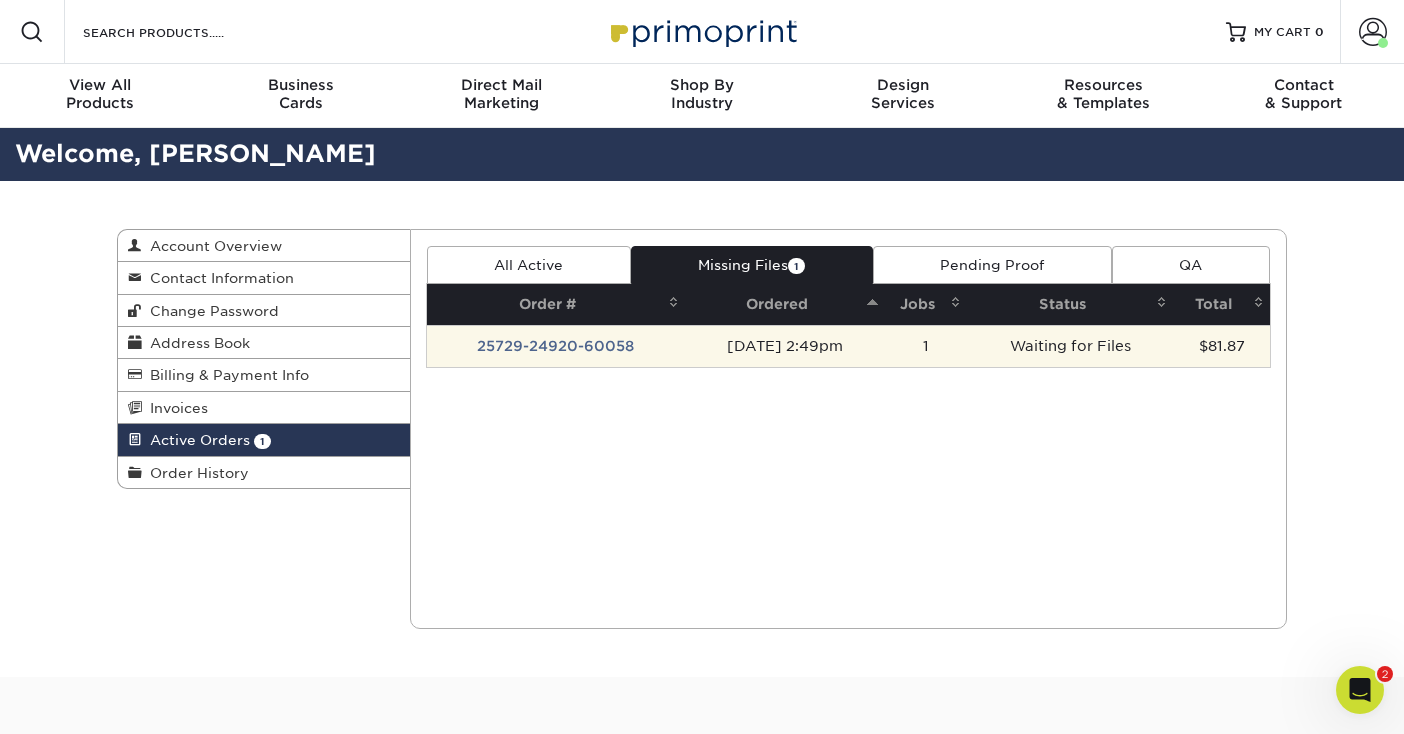 click on "07/29/2025 2:49pm" at bounding box center [784, 346] 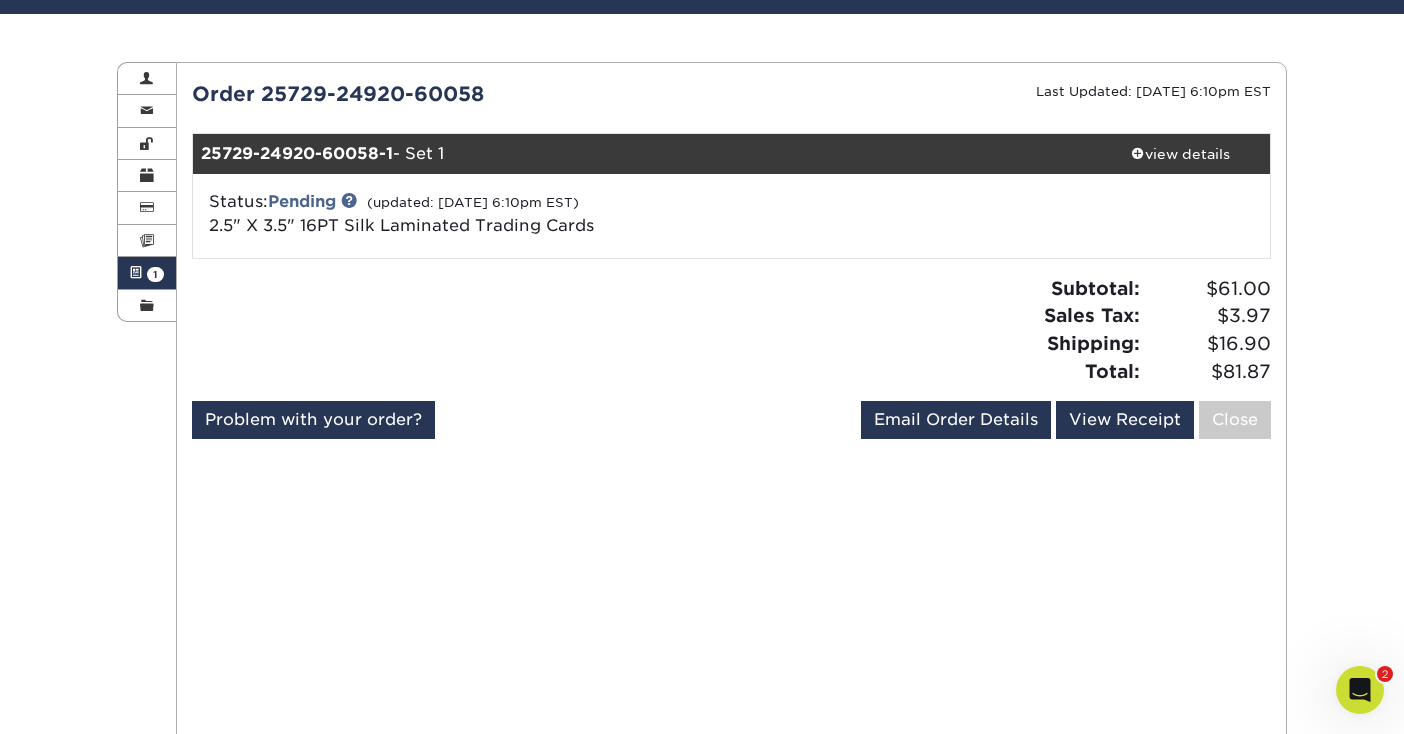 scroll, scrollTop: 176, scrollLeft: 0, axis: vertical 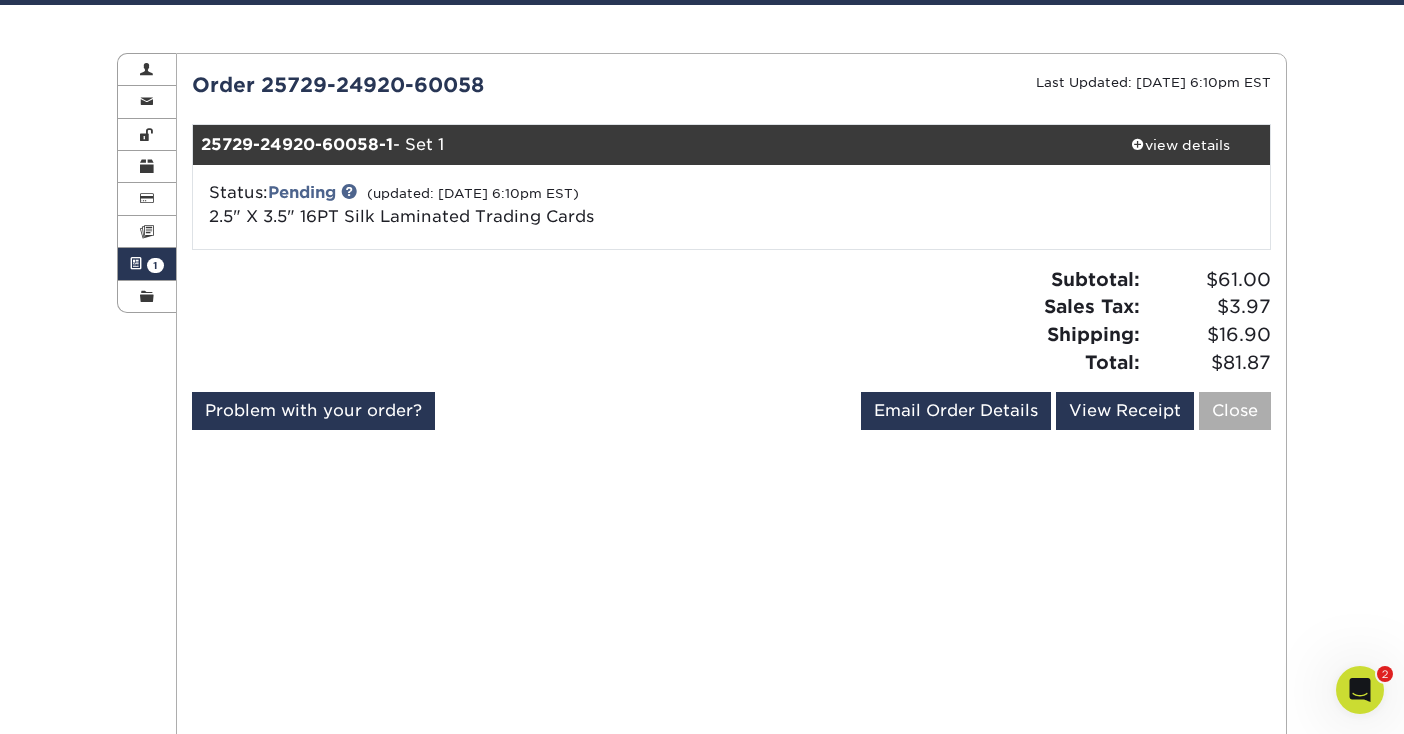 click on "Close" at bounding box center (1235, 411) 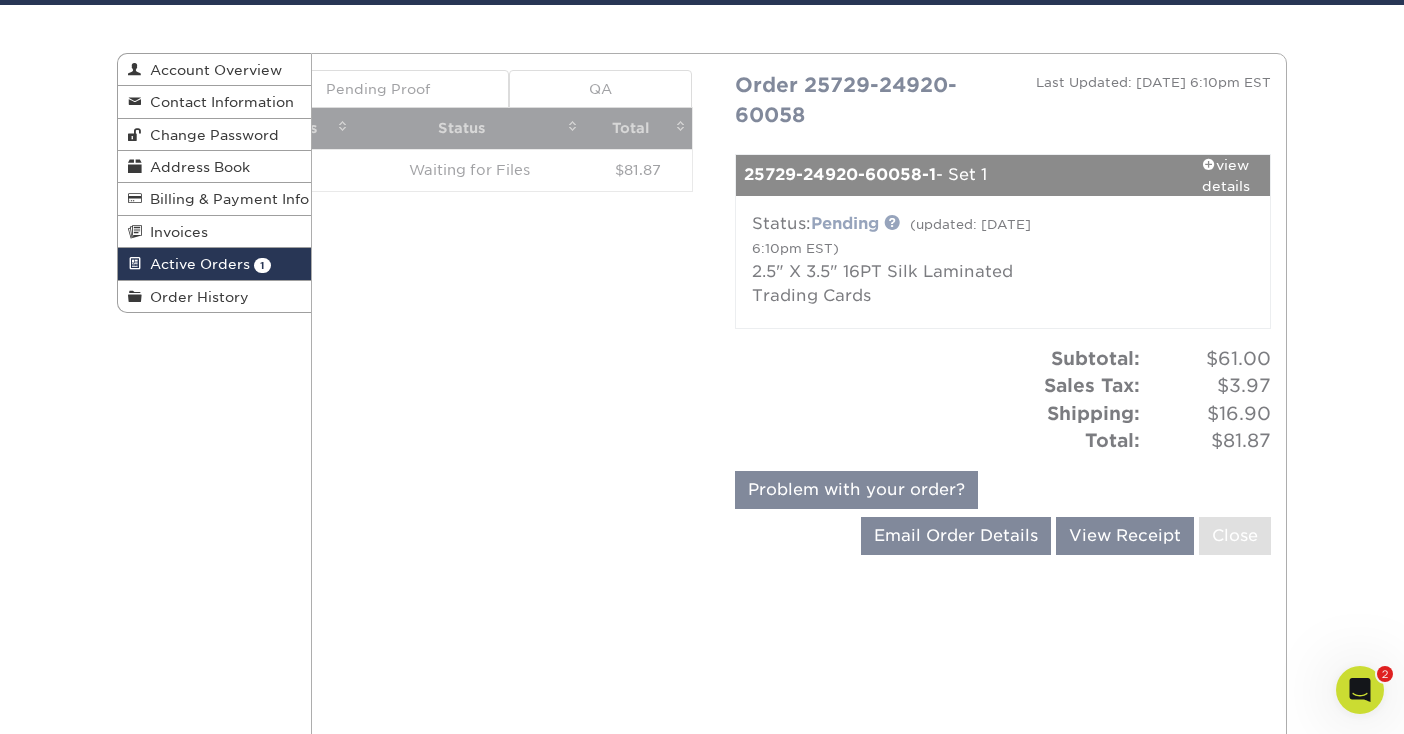 scroll, scrollTop: 0, scrollLeft: 0, axis: both 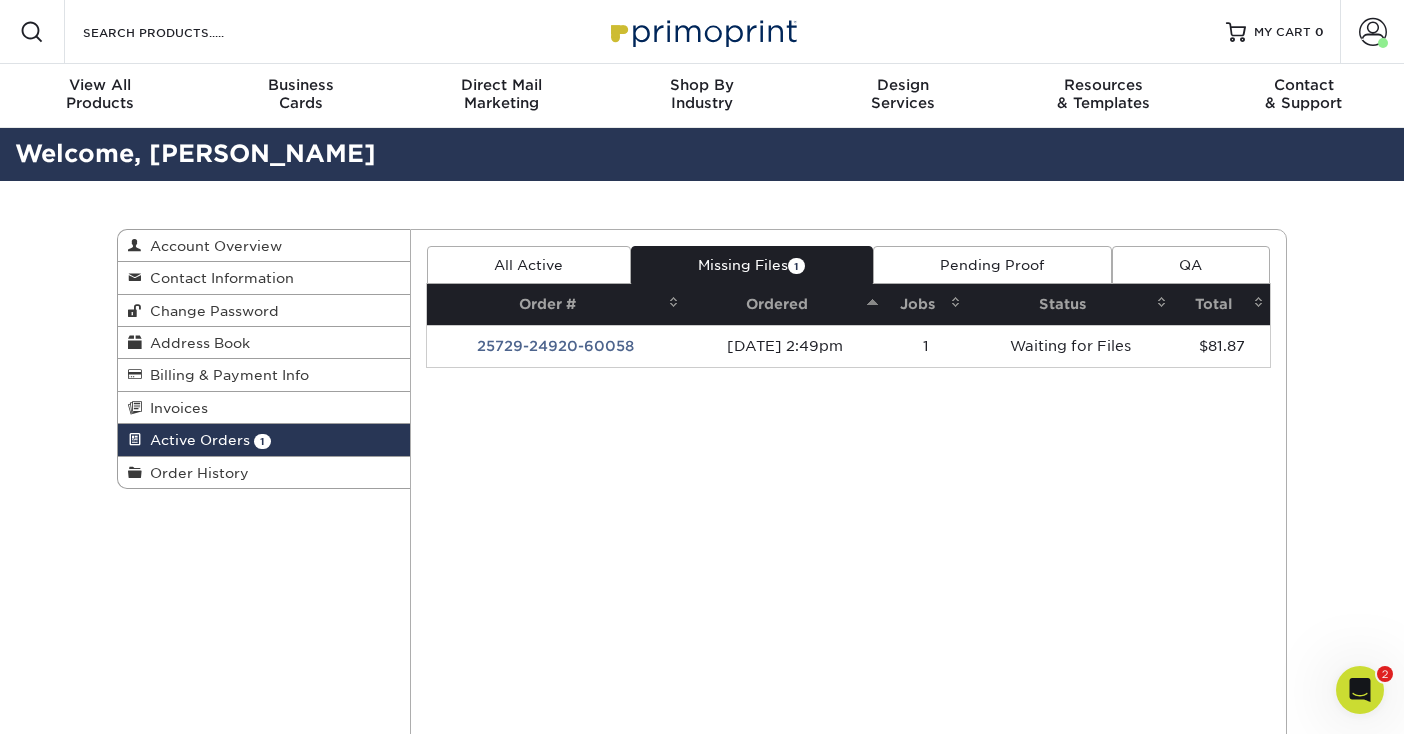 click on "All Active
Missing Files  1
Pending Proof
QA
Order #
Ordered
Jobs Status Total 1" at bounding box center (849, 670) 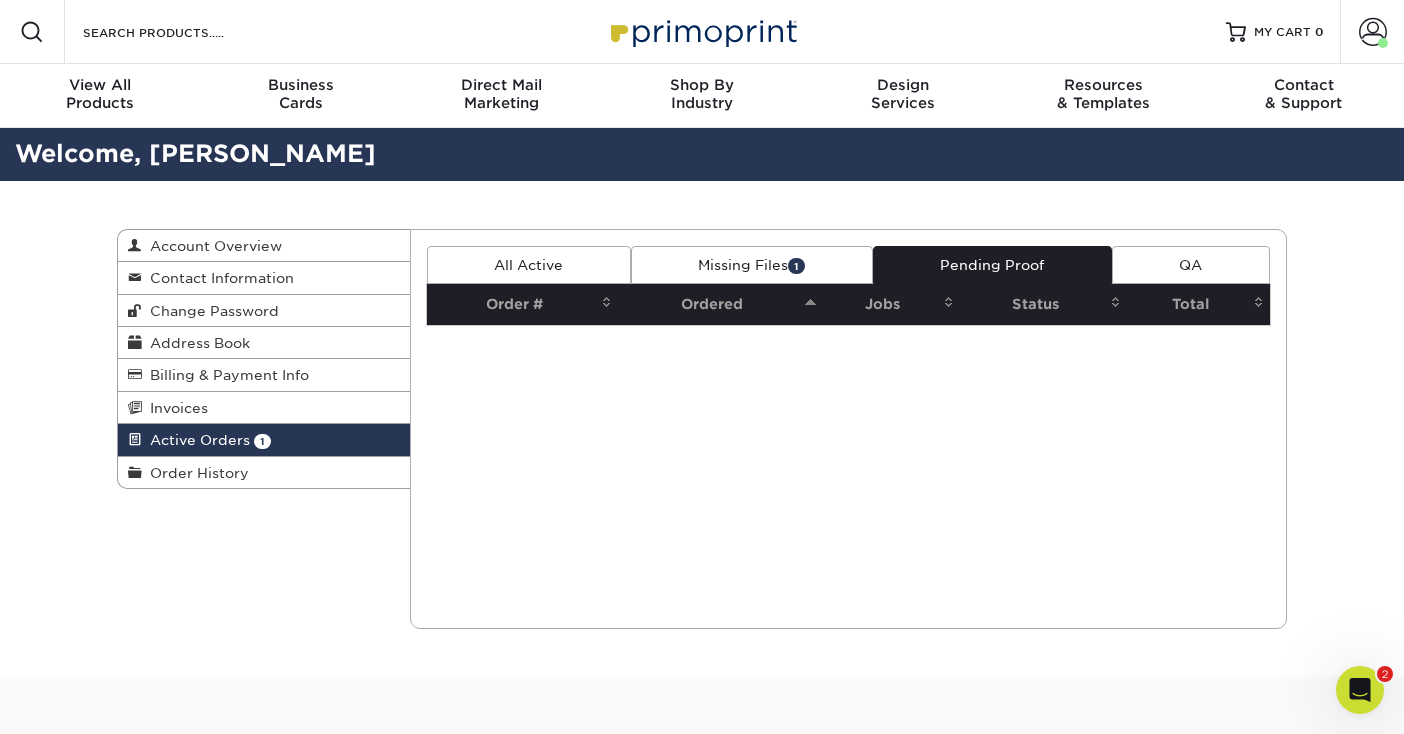 click on "Missing Files  1" at bounding box center (752, 265) 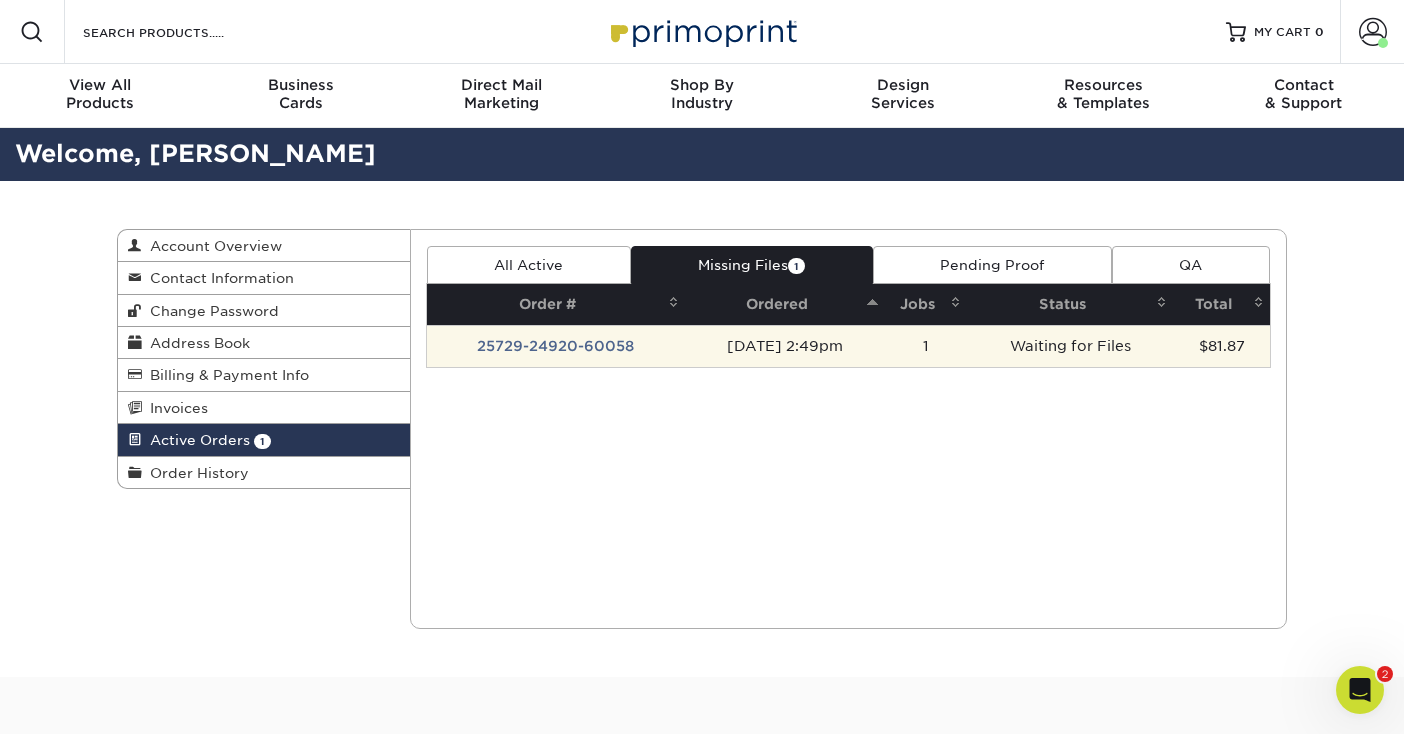 click on "07/29/2025 2:49pm" at bounding box center [784, 346] 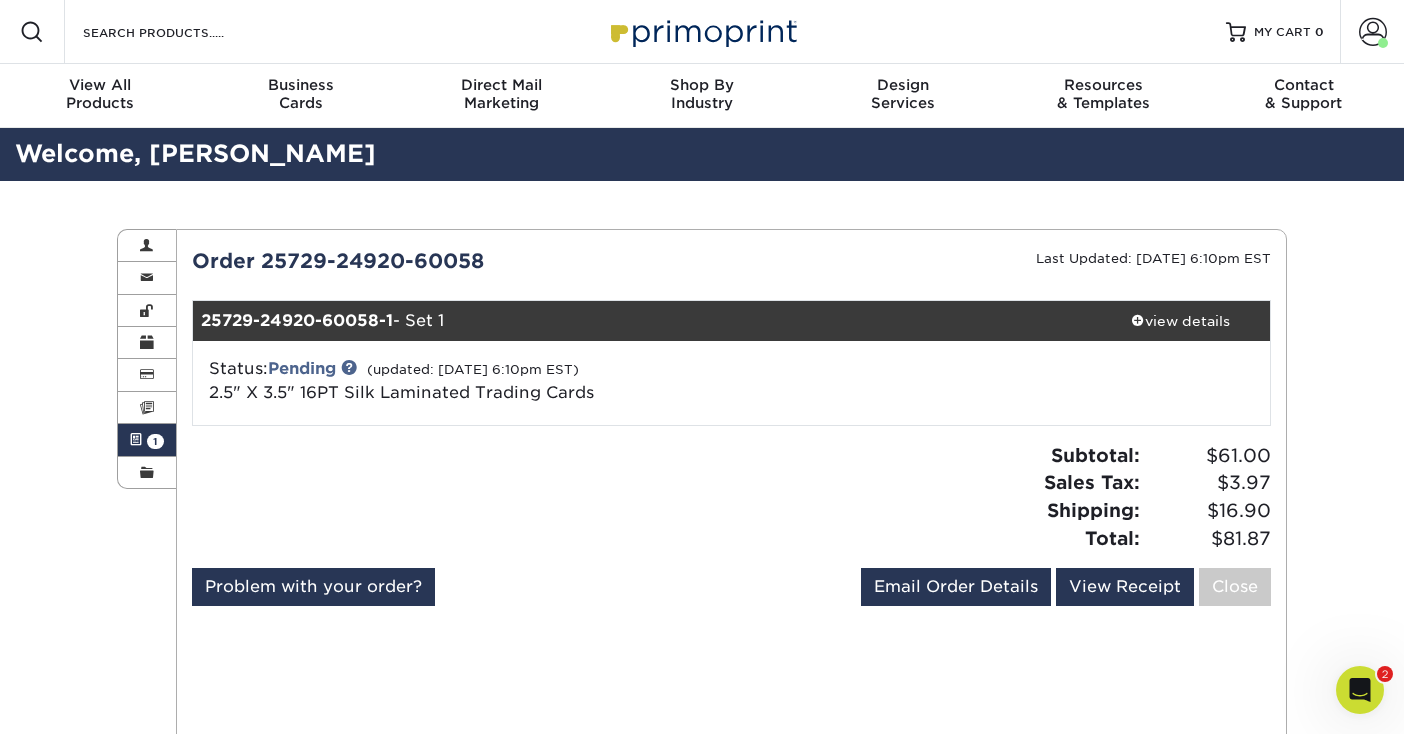 scroll, scrollTop: 0, scrollLeft: 0, axis: both 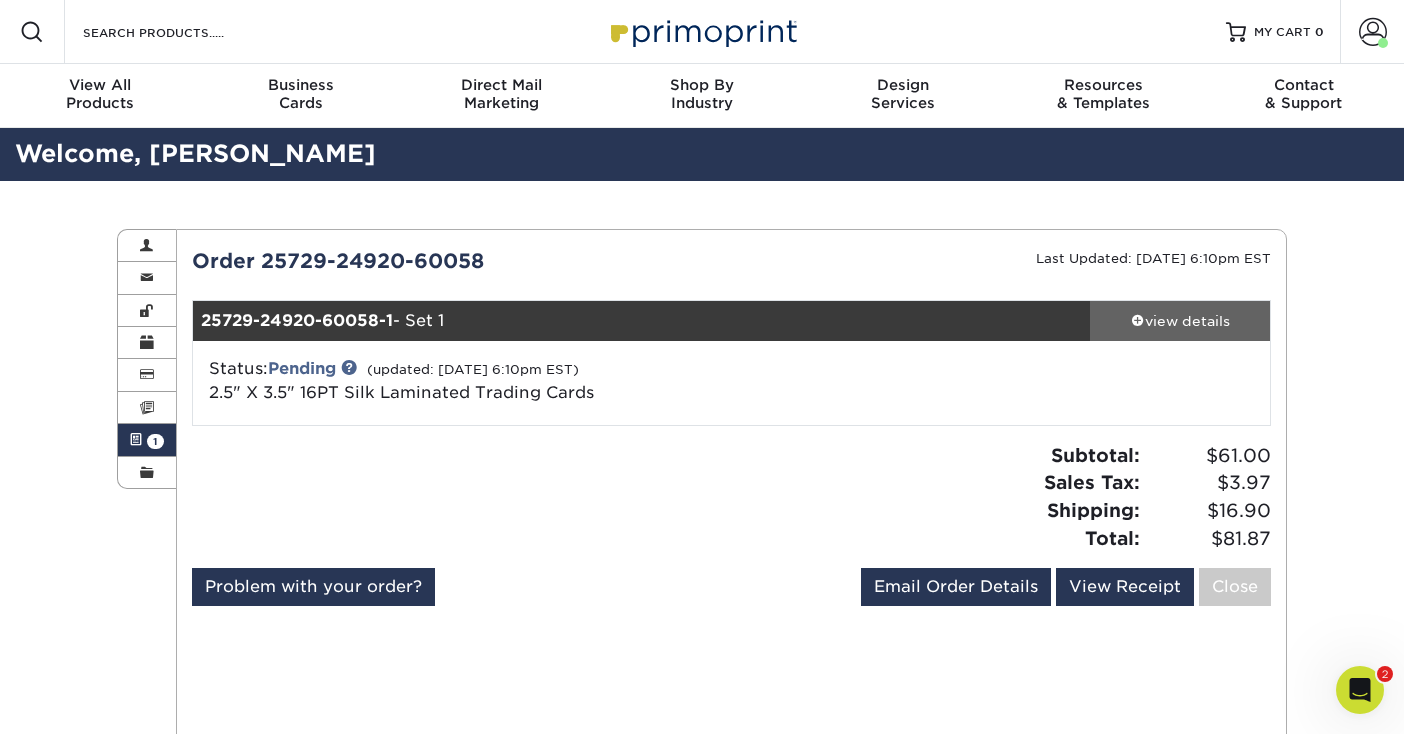 click at bounding box center (1138, 320) 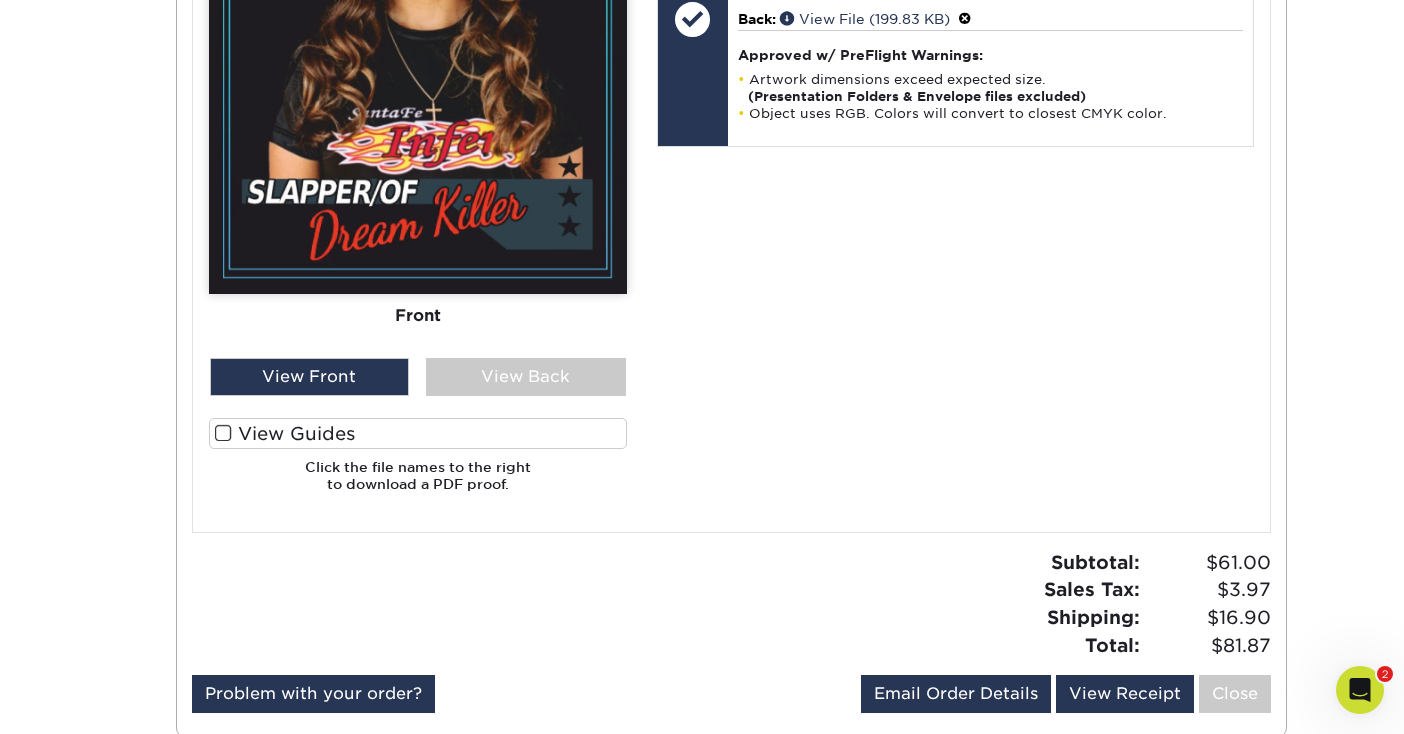 scroll, scrollTop: 1150, scrollLeft: 0, axis: vertical 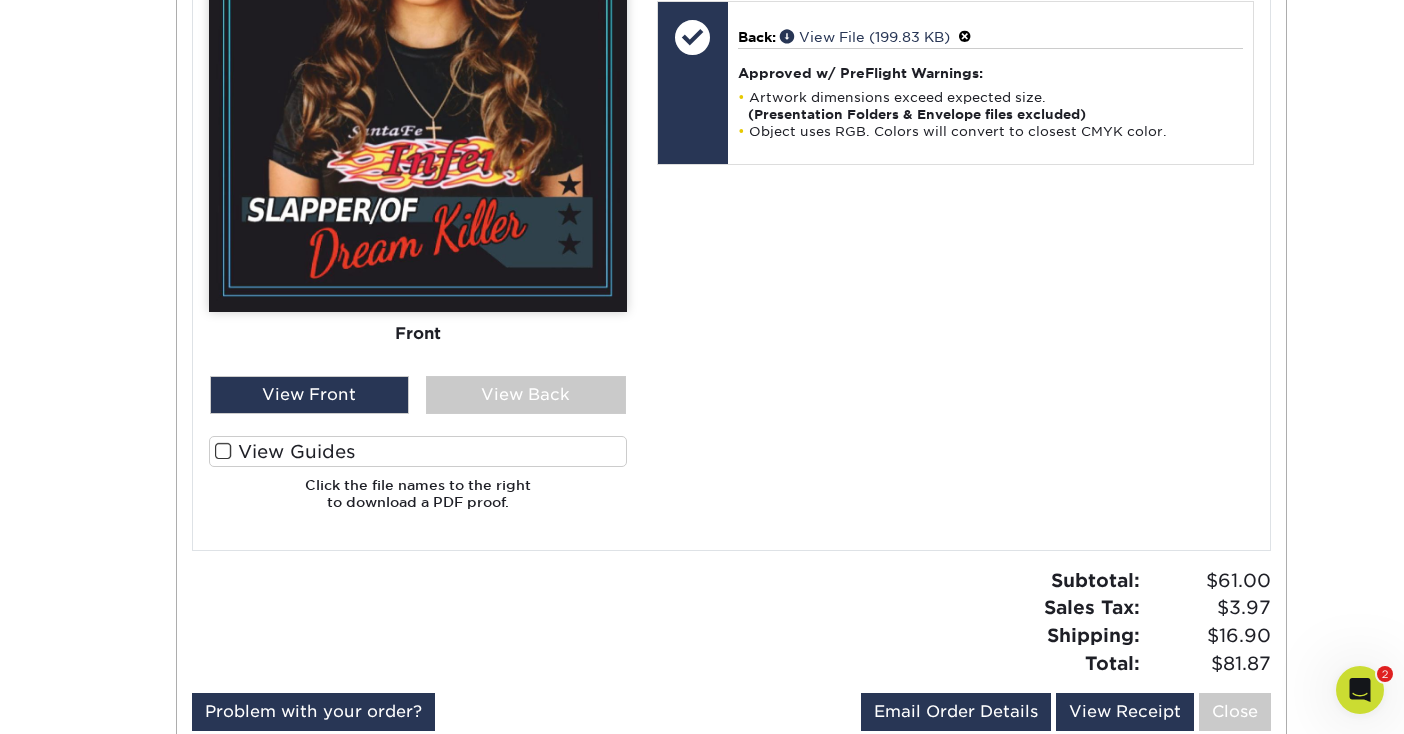 click at bounding box center (223, 451) 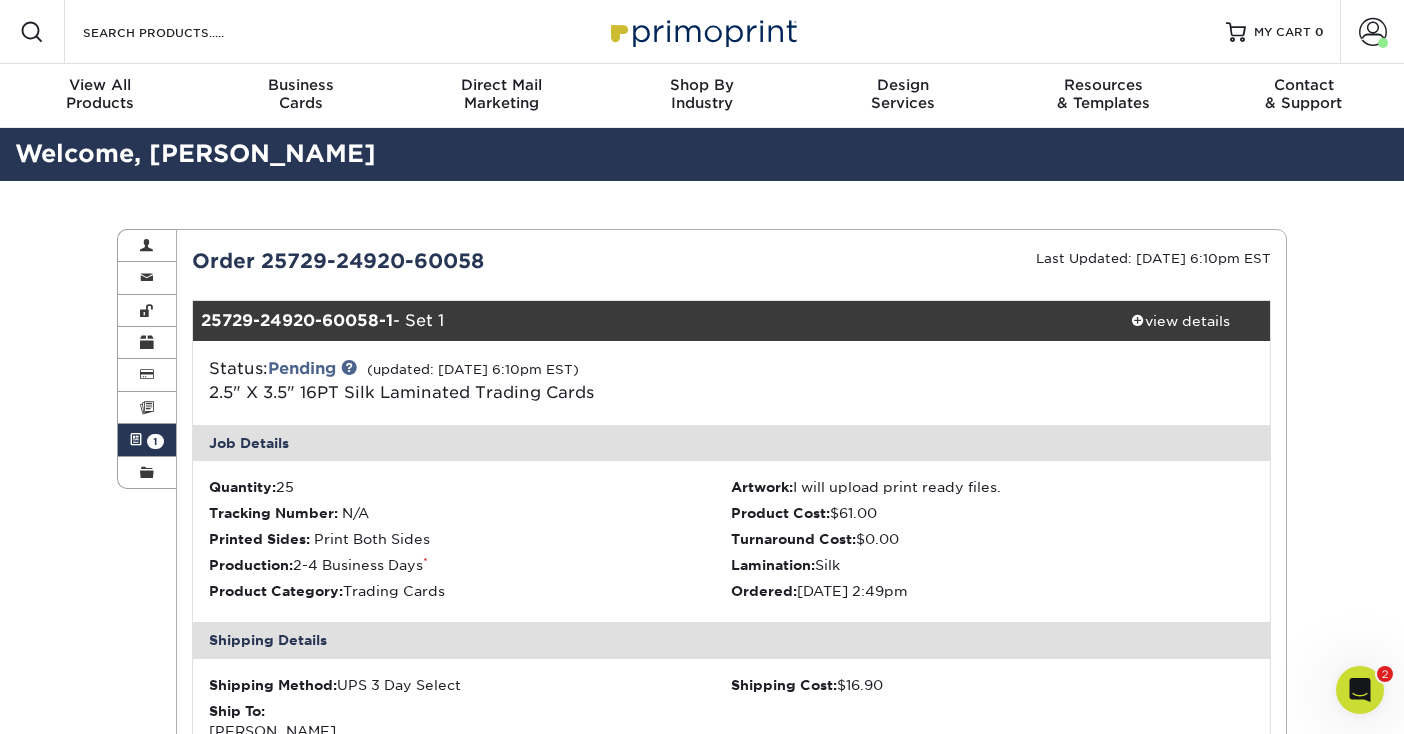 scroll, scrollTop: 0, scrollLeft: 0, axis: both 